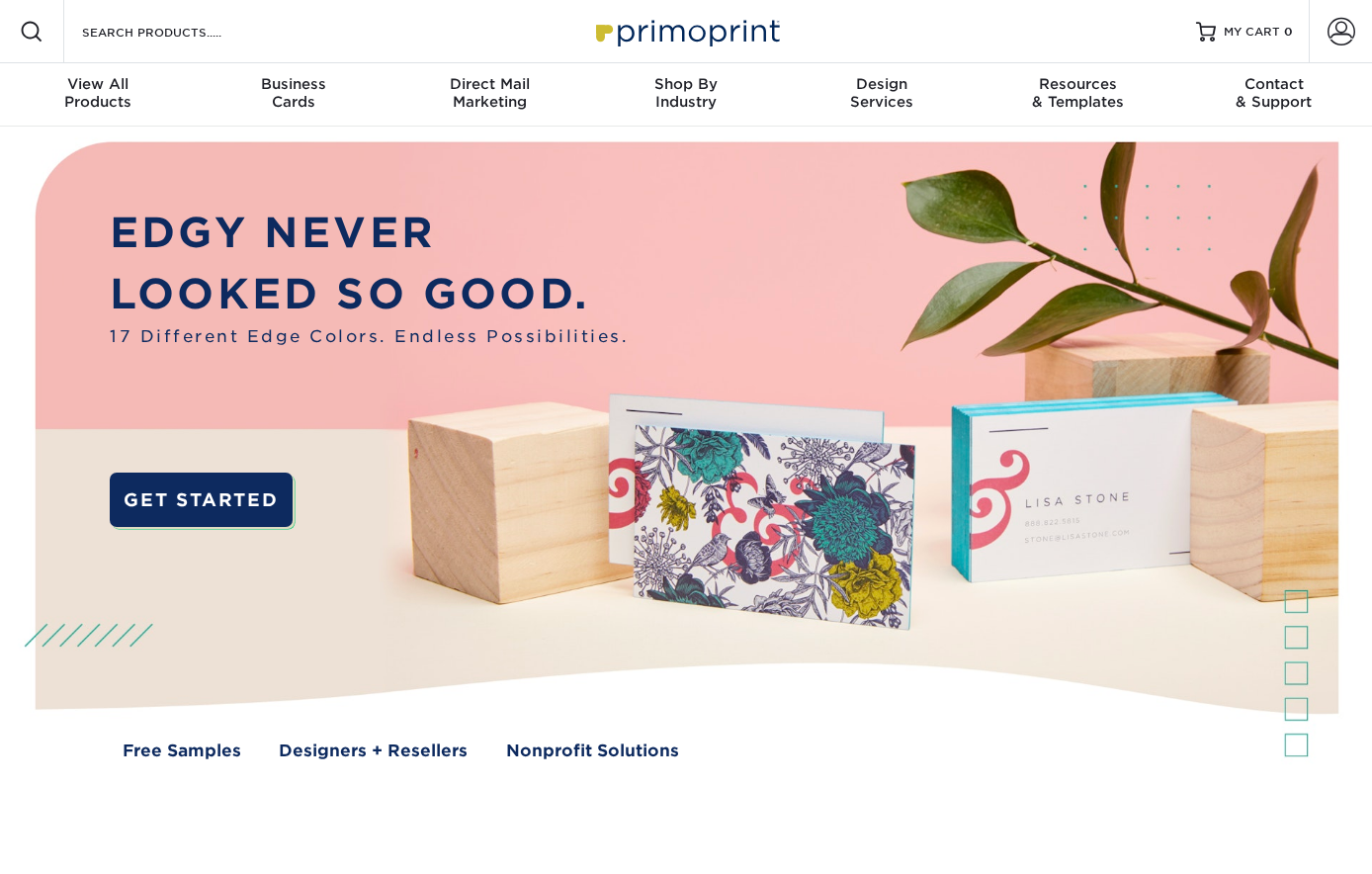 scroll, scrollTop: 0, scrollLeft: 0, axis: both 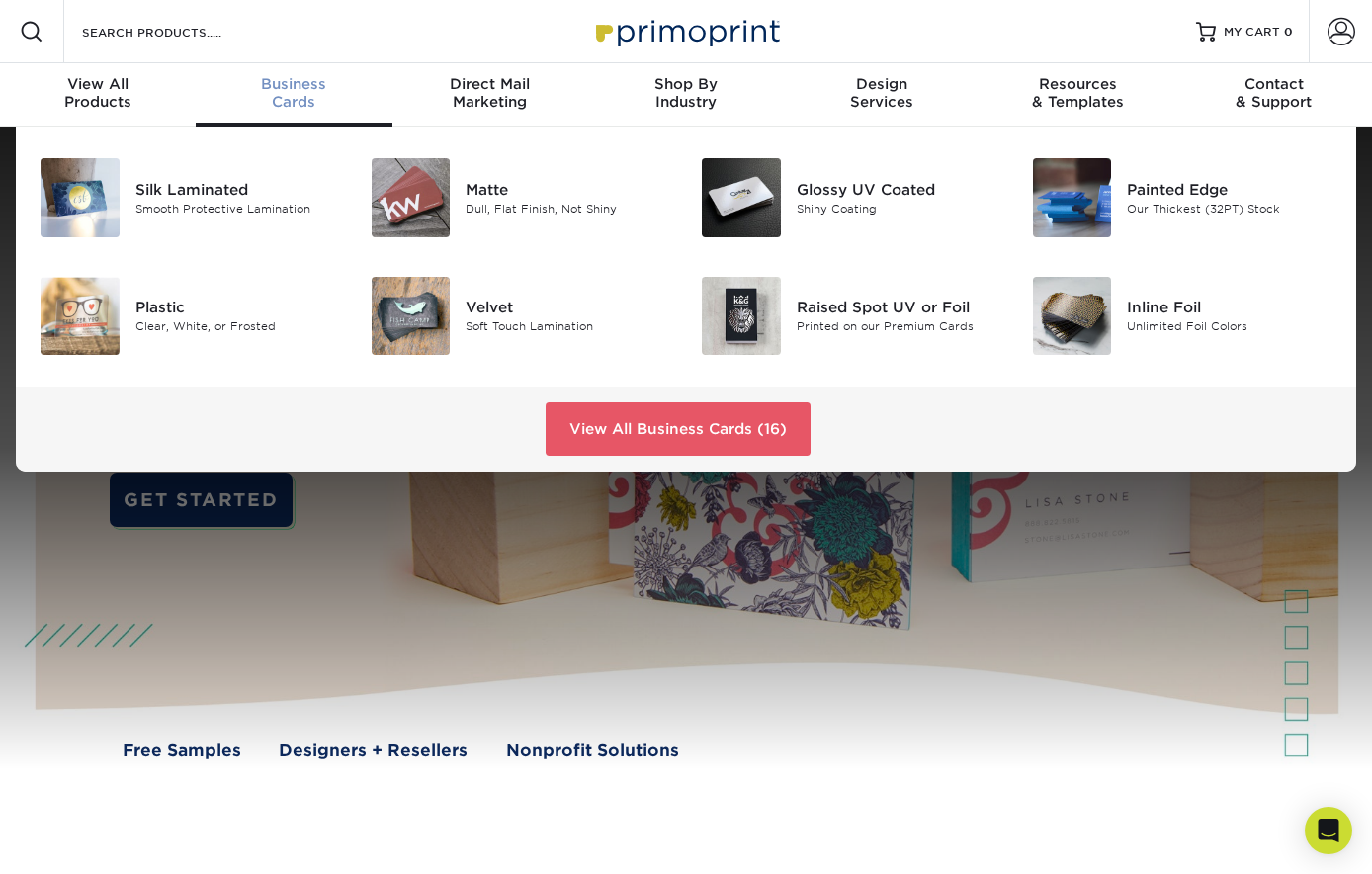 click on "Business" at bounding box center [294, 84] 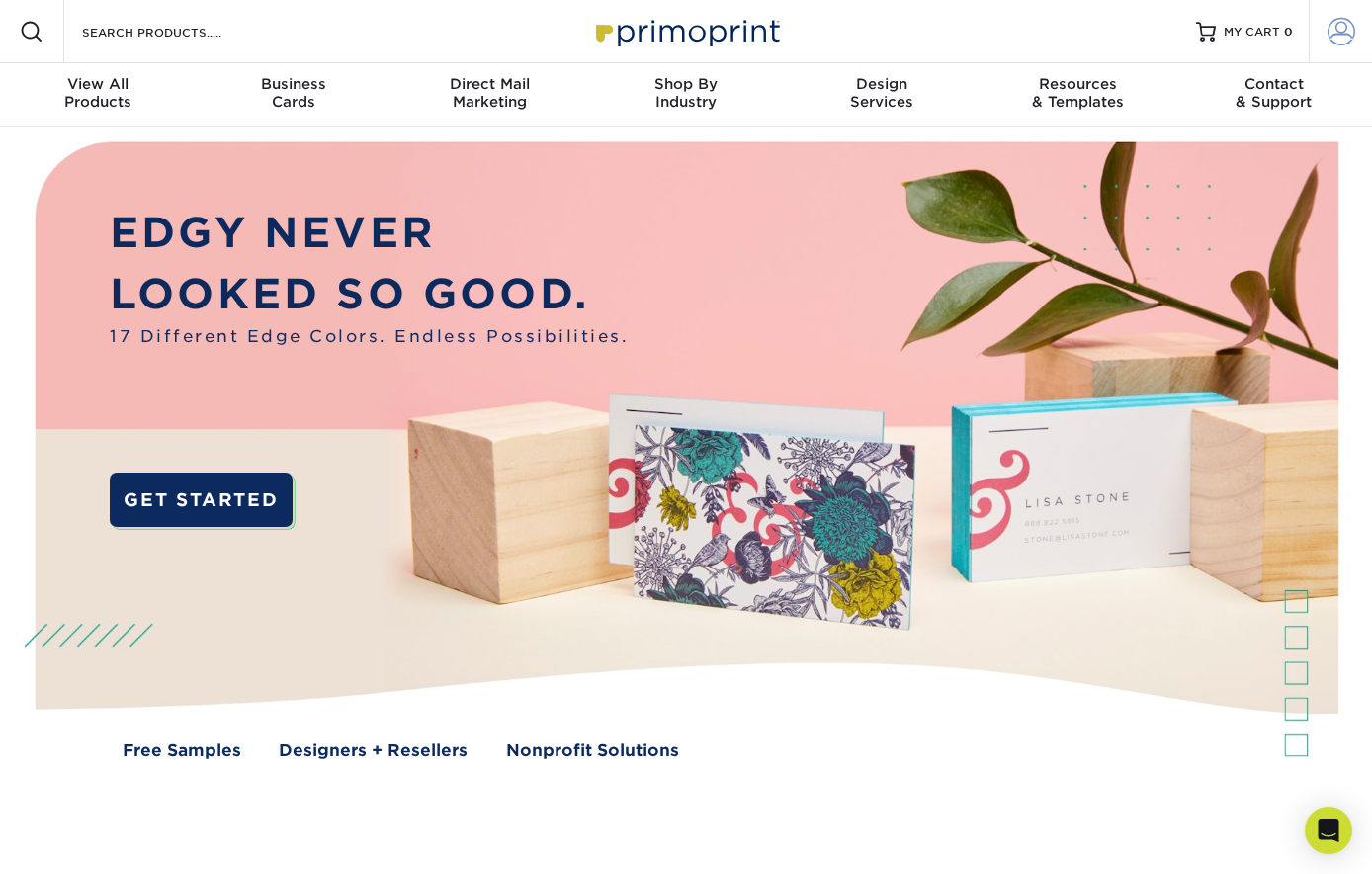click at bounding box center [1341, 32] 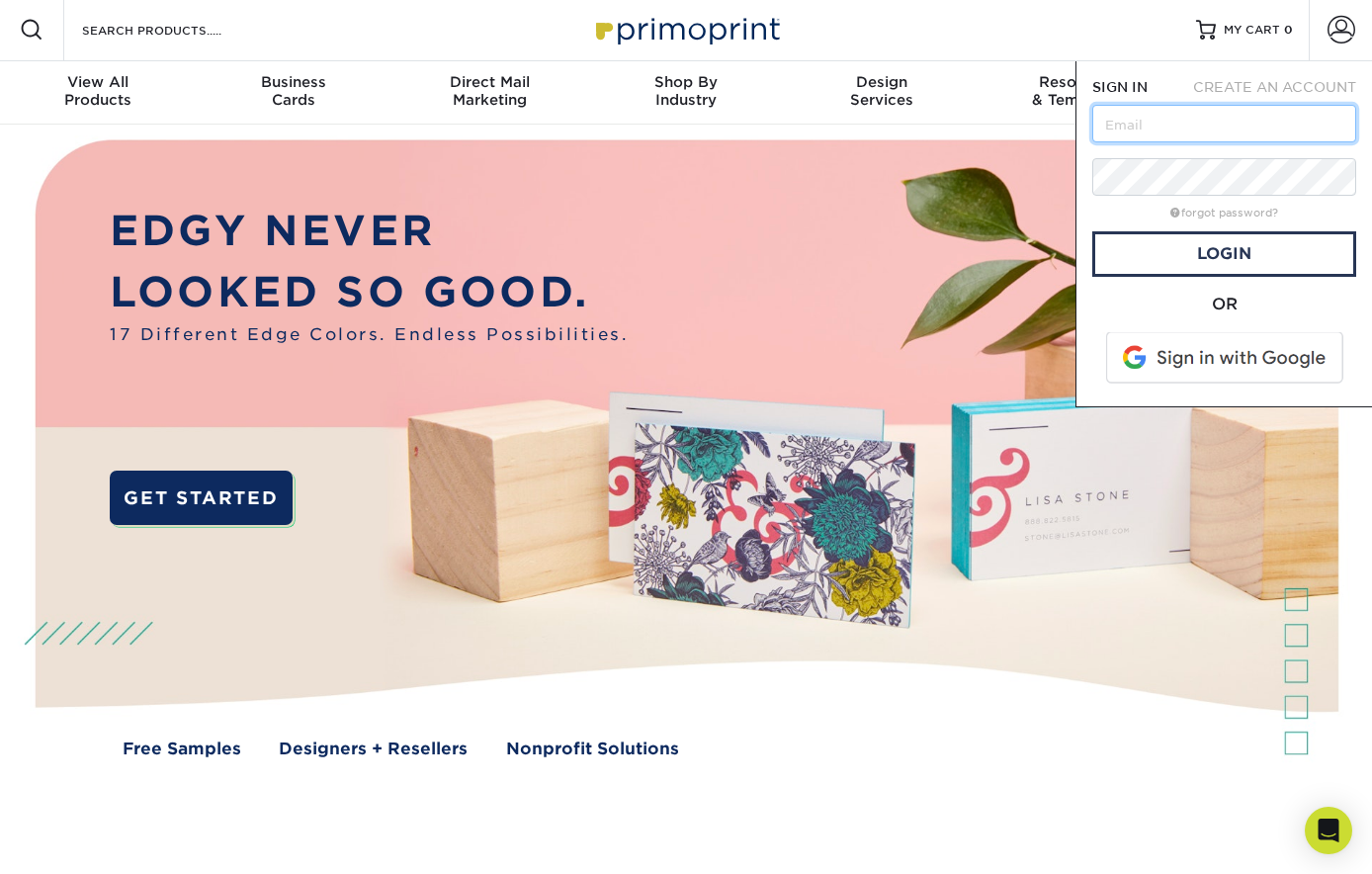 scroll, scrollTop: 9, scrollLeft: 0, axis: vertical 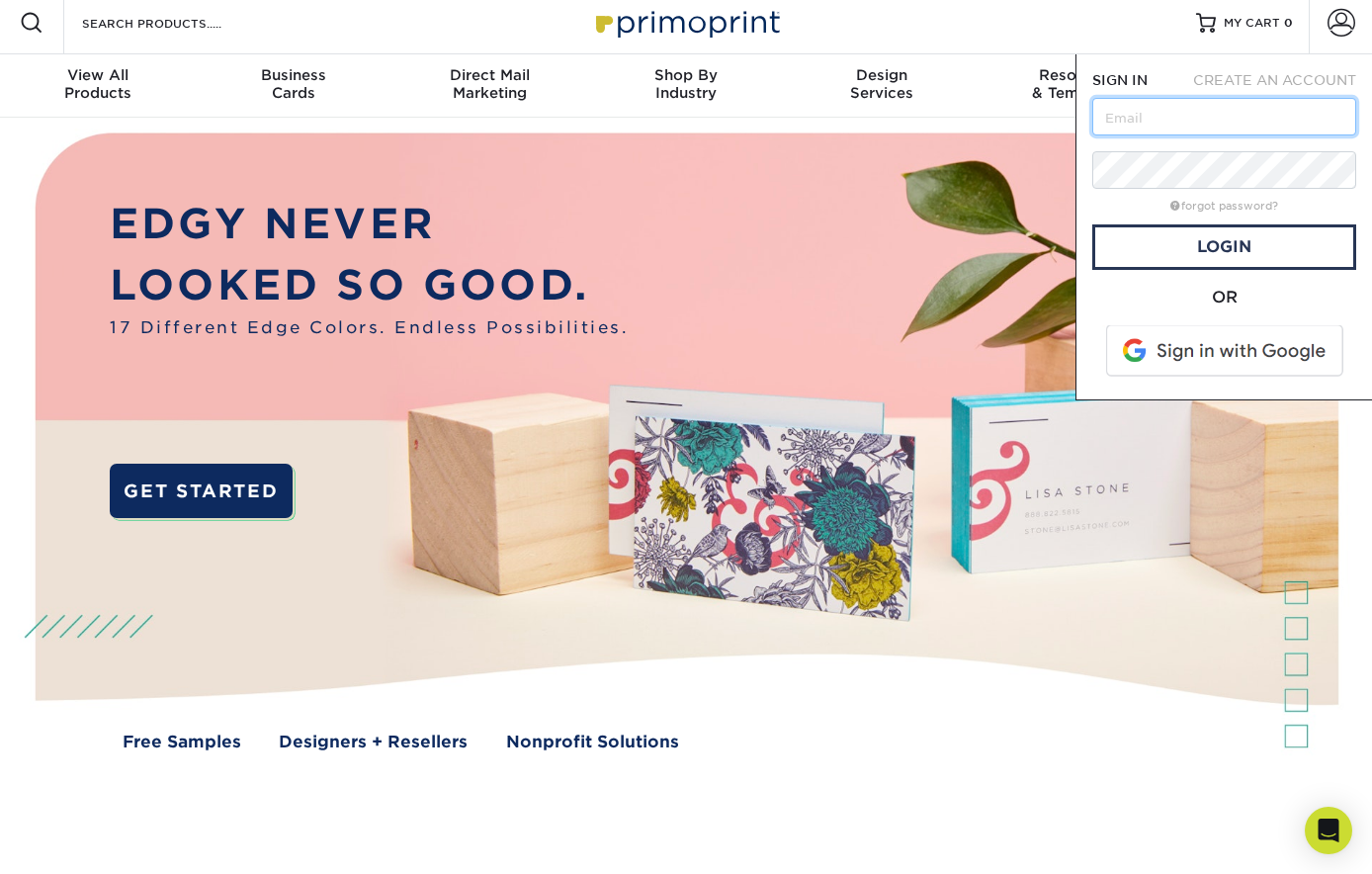 click at bounding box center (1224, 117) 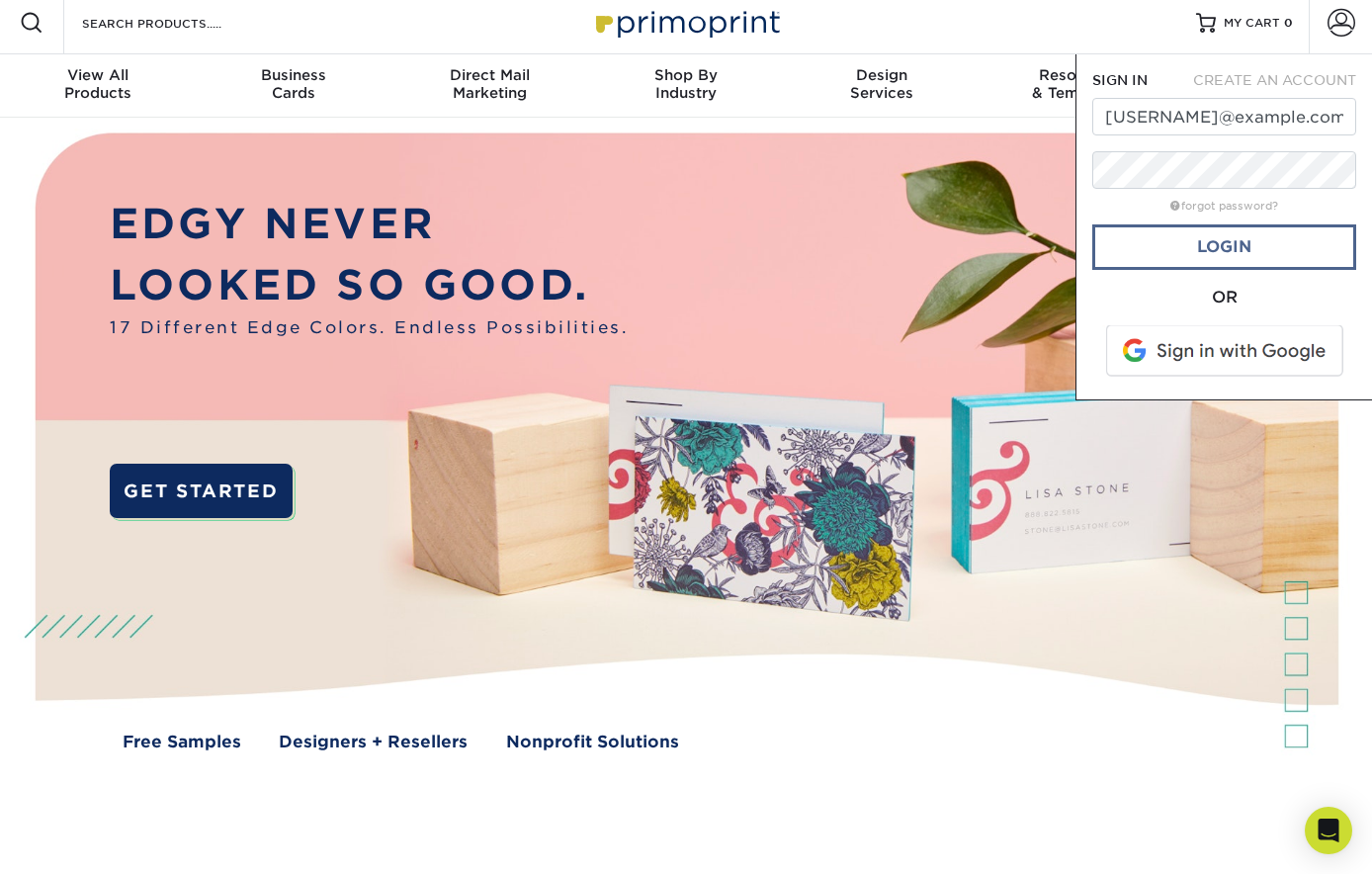 click on "Login" at bounding box center (1224, 247) 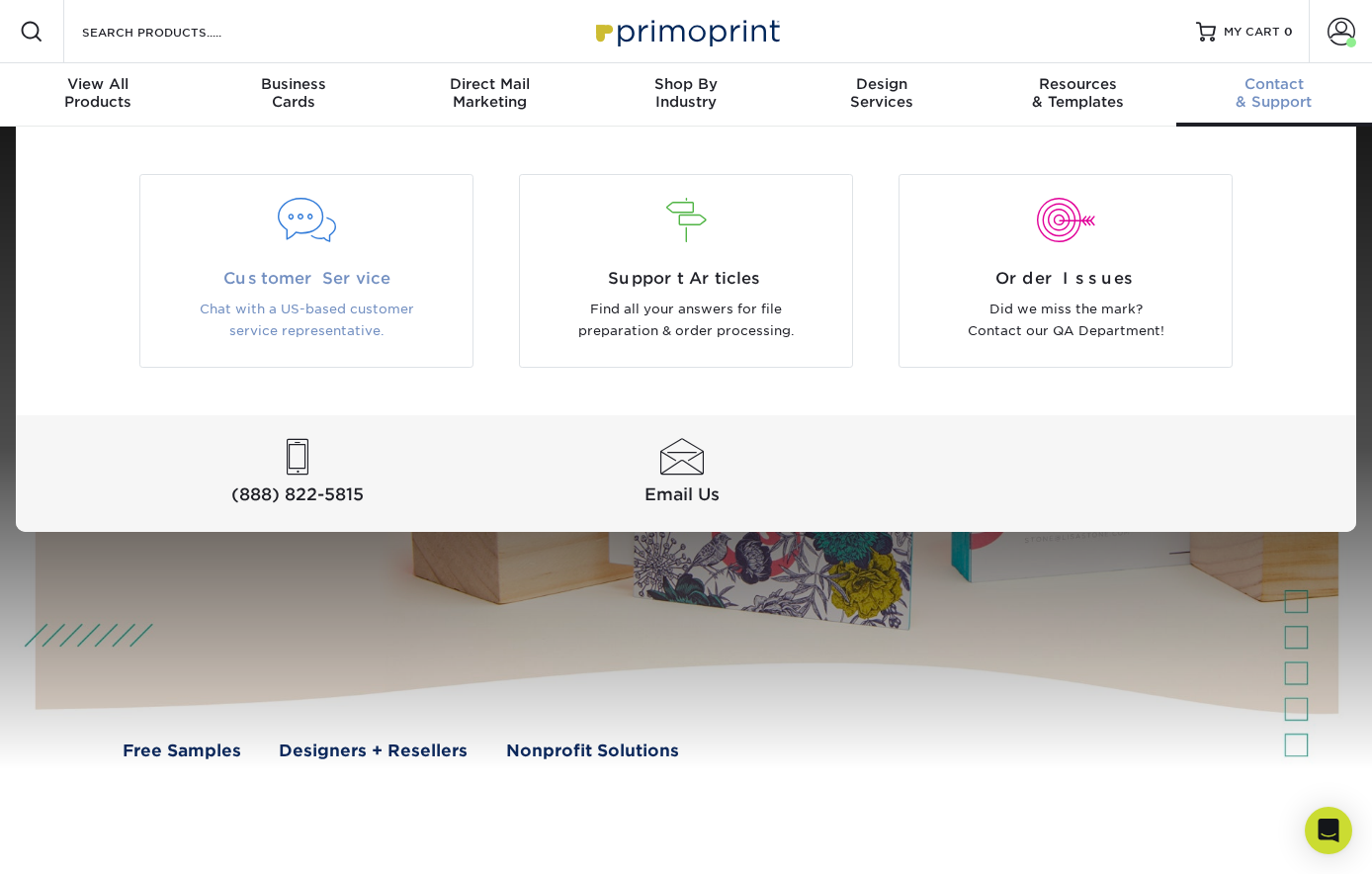 scroll, scrollTop: 0, scrollLeft: 0, axis: both 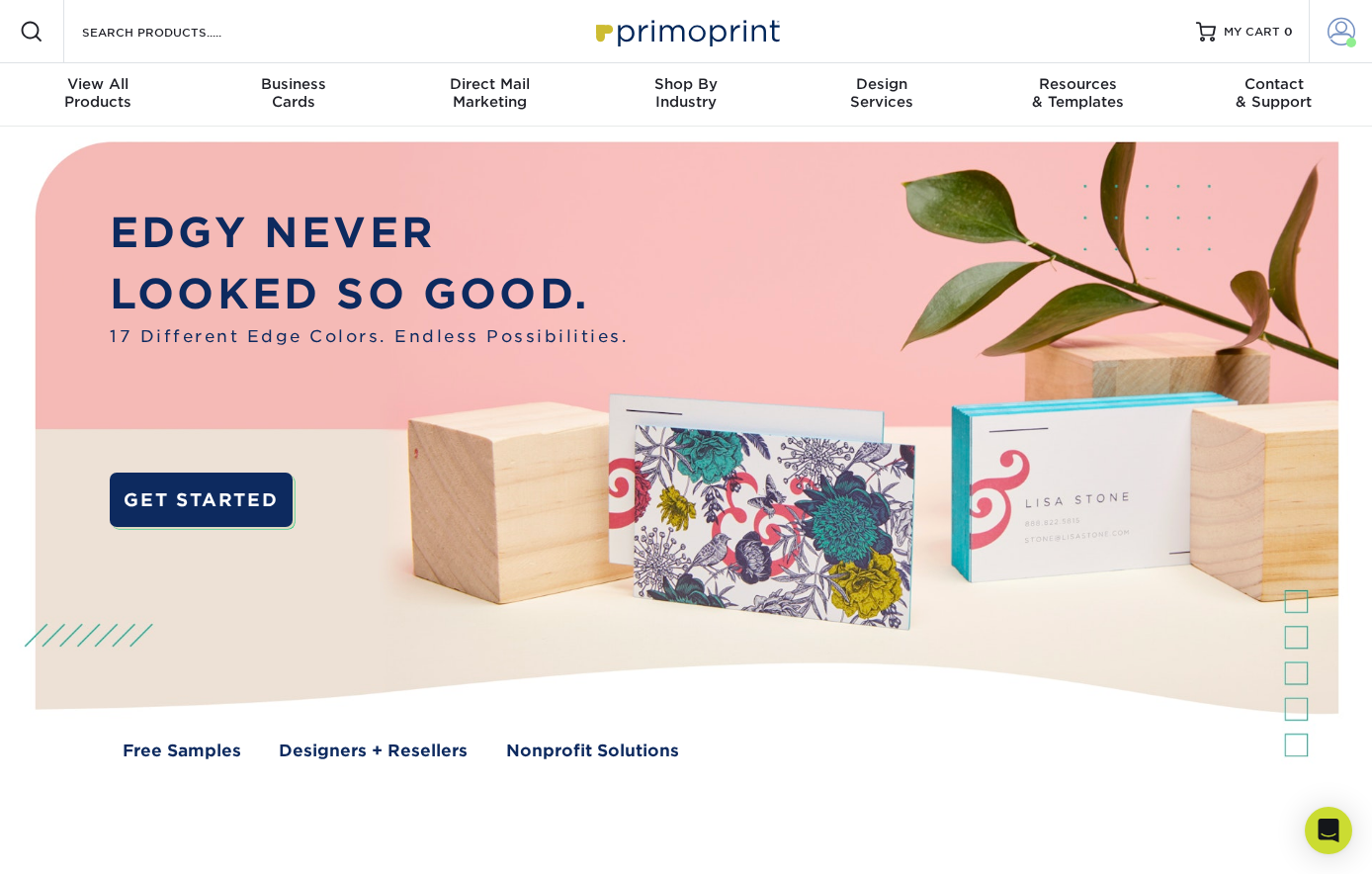 click at bounding box center [1341, 32] 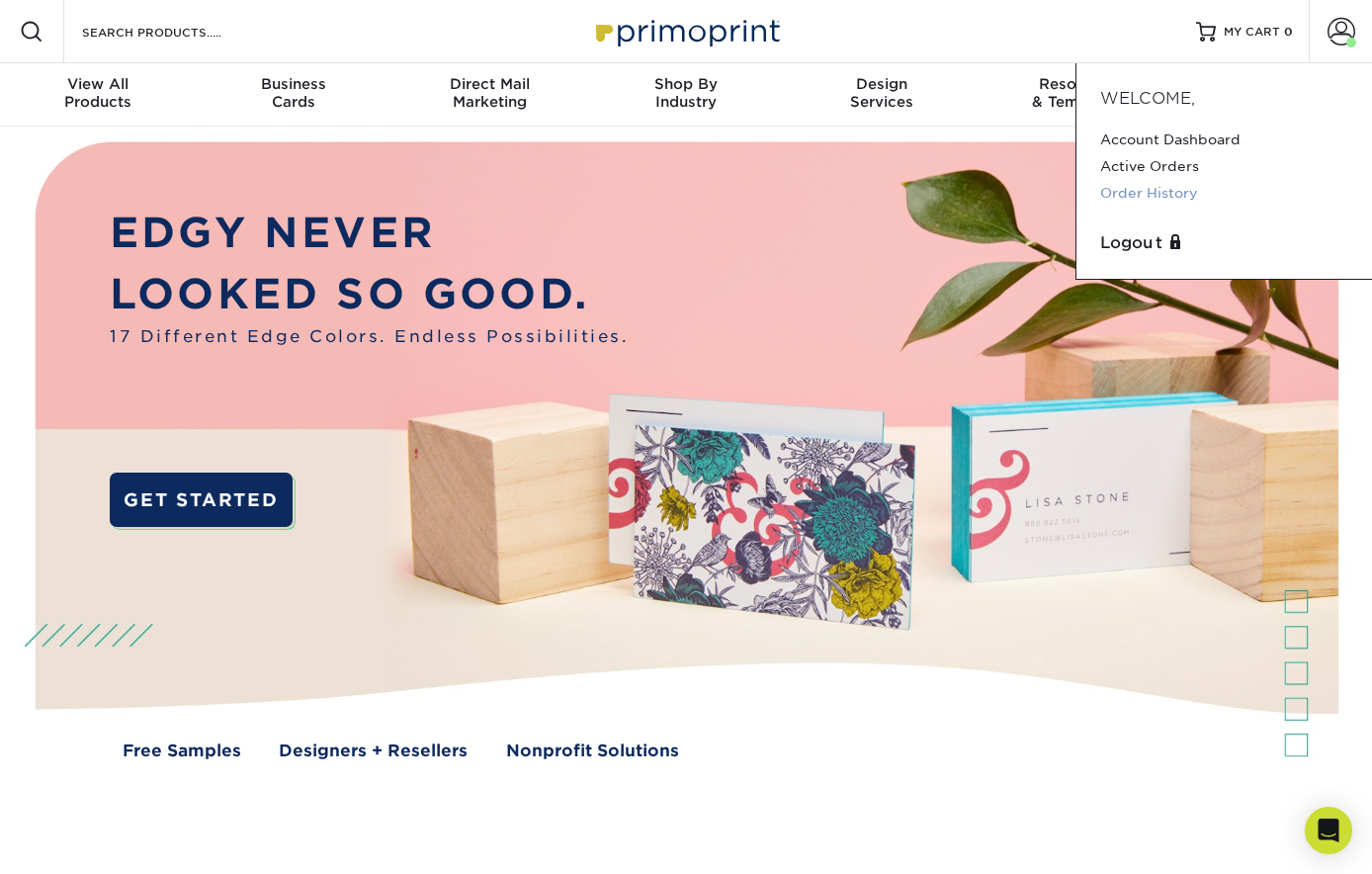 click on "Order History" at bounding box center [1224, 193] 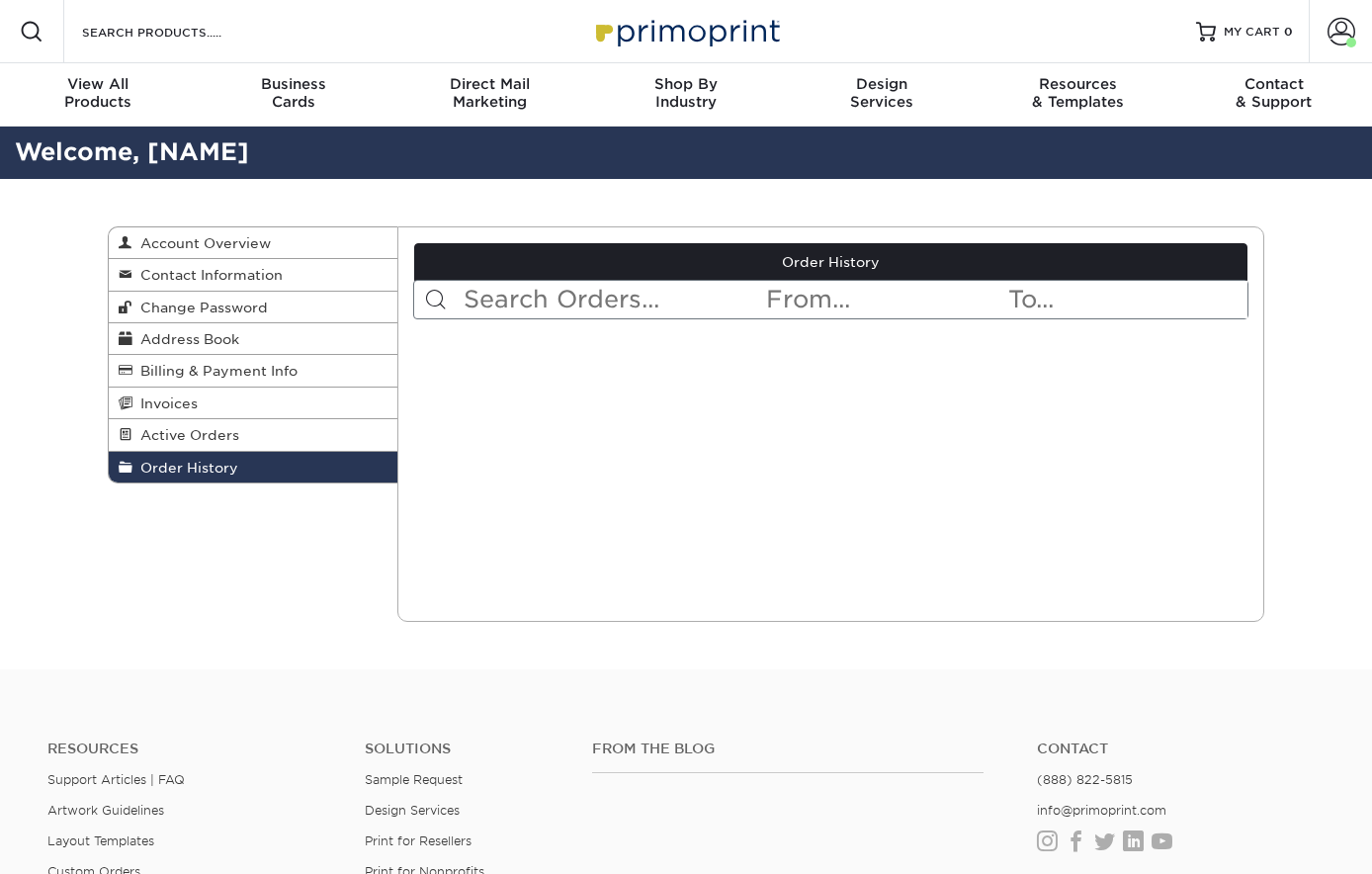 scroll, scrollTop: 0, scrollLeft: 0, axis: both 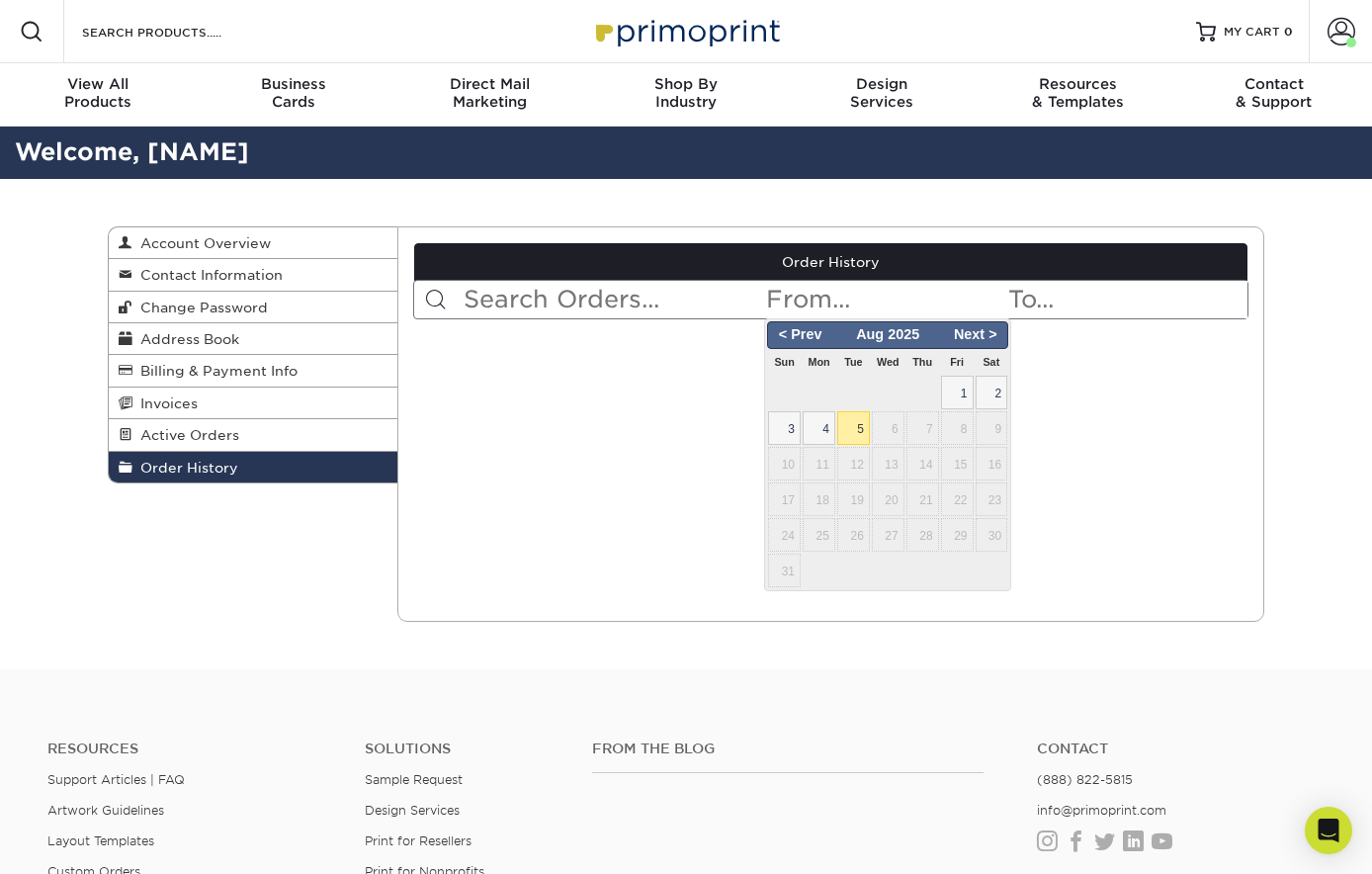click at bounding box center (885, 300) 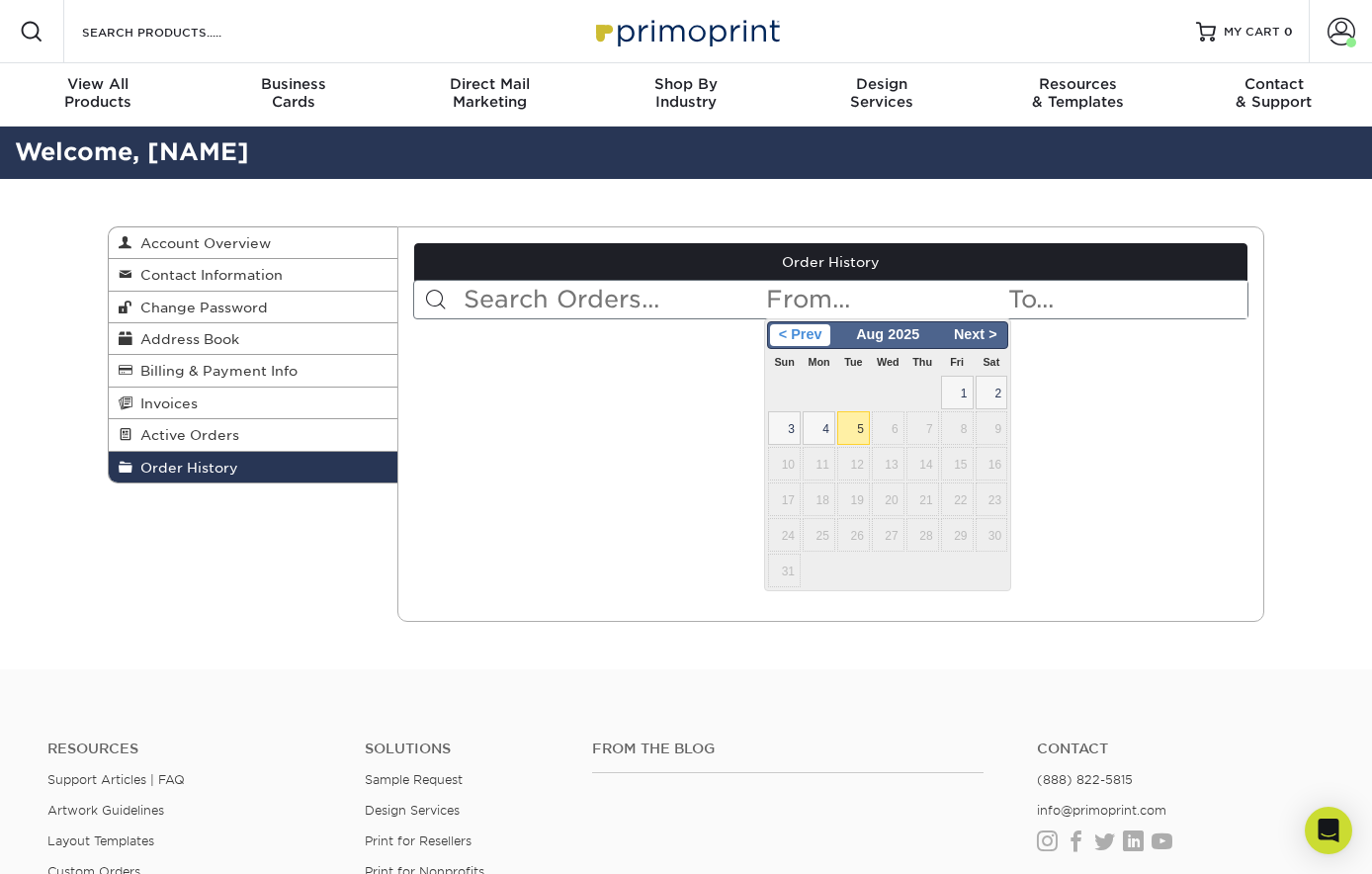 click on "< Prev" at bounding box center (800, 335) 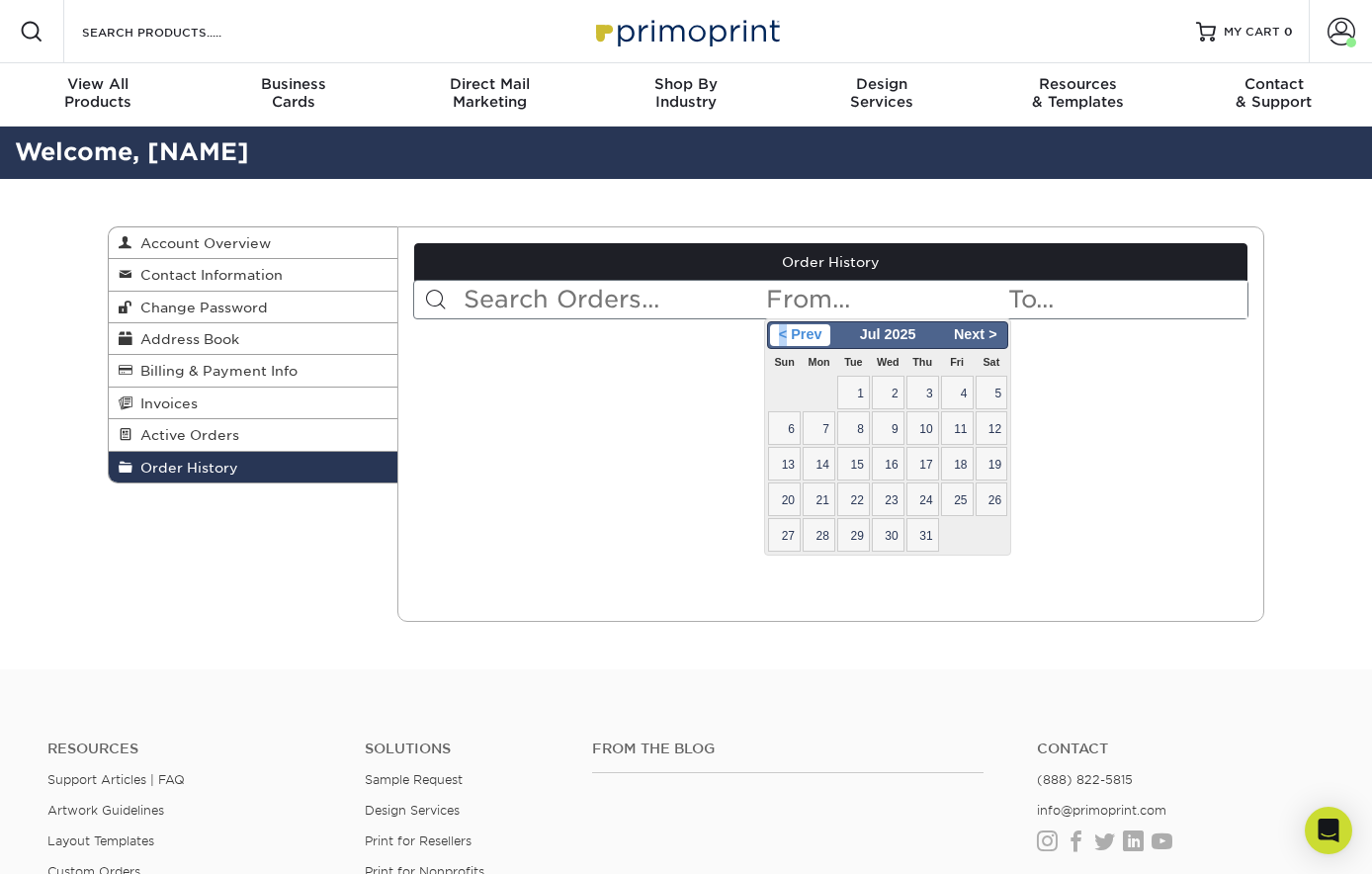 click on "< Prev" at bounding box center (800, 335) 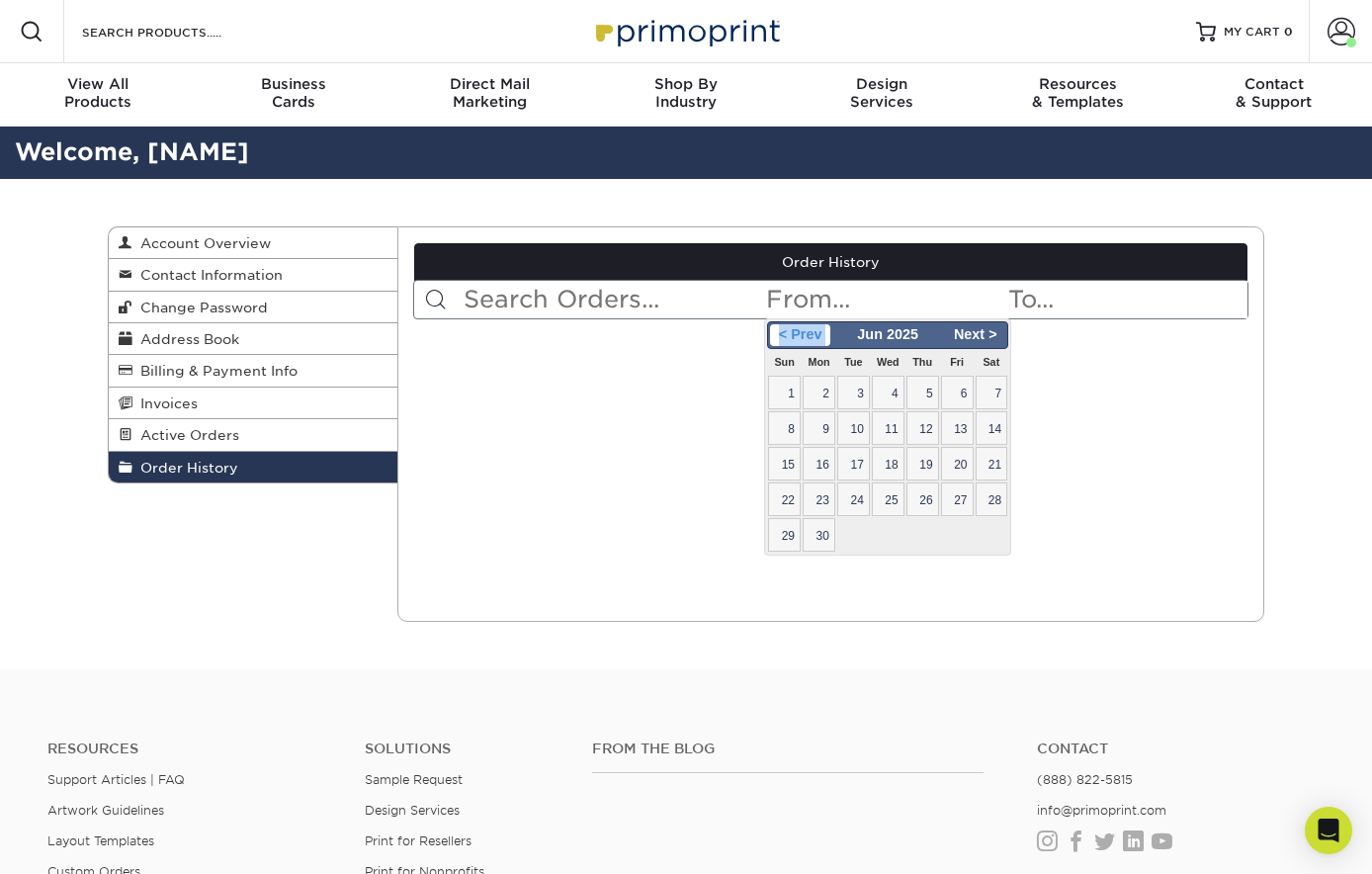 click on "< Prev" at bounding box center (800, 335) 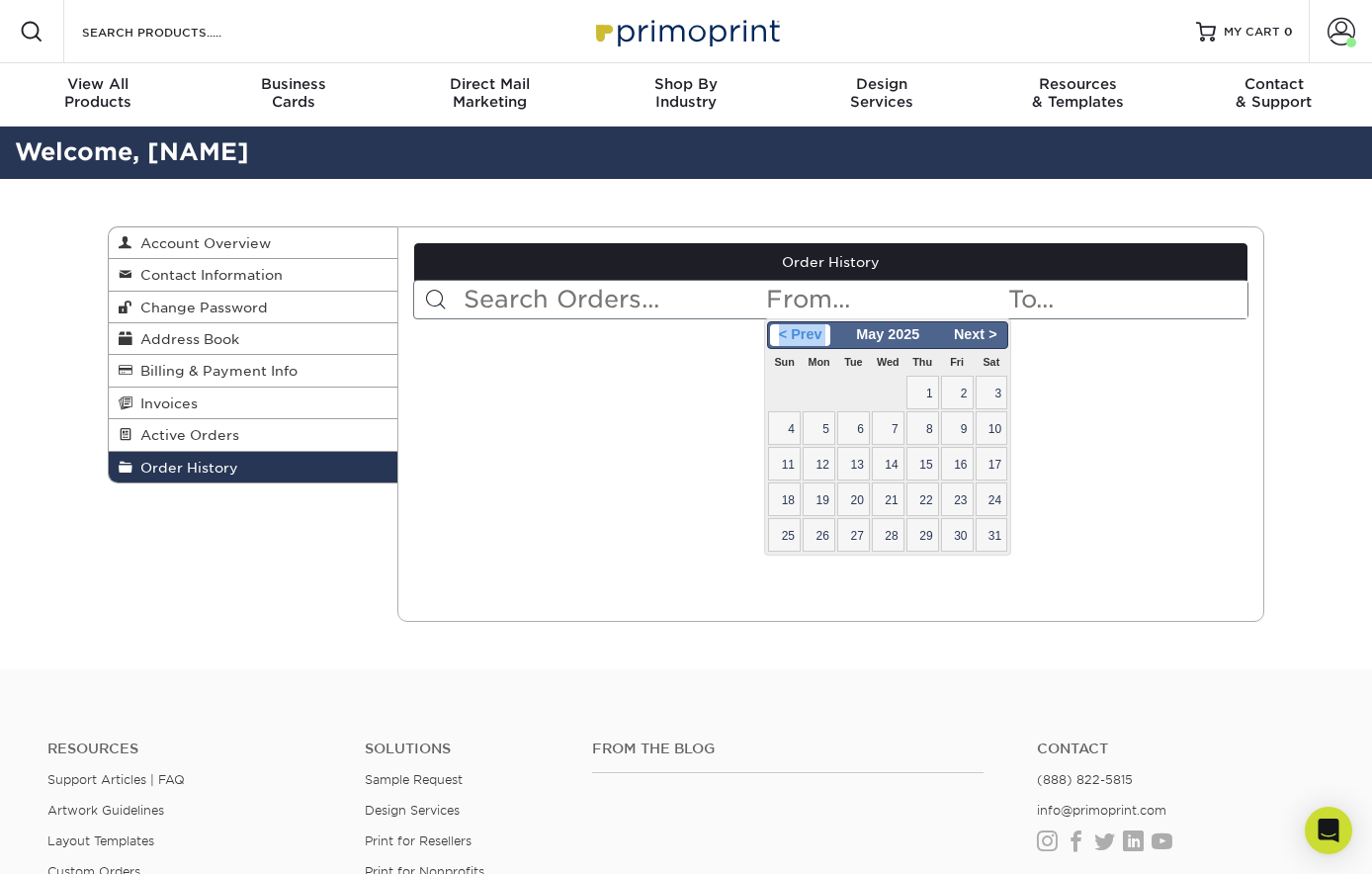 click on "< Prev" at bounding box center (800, 335) 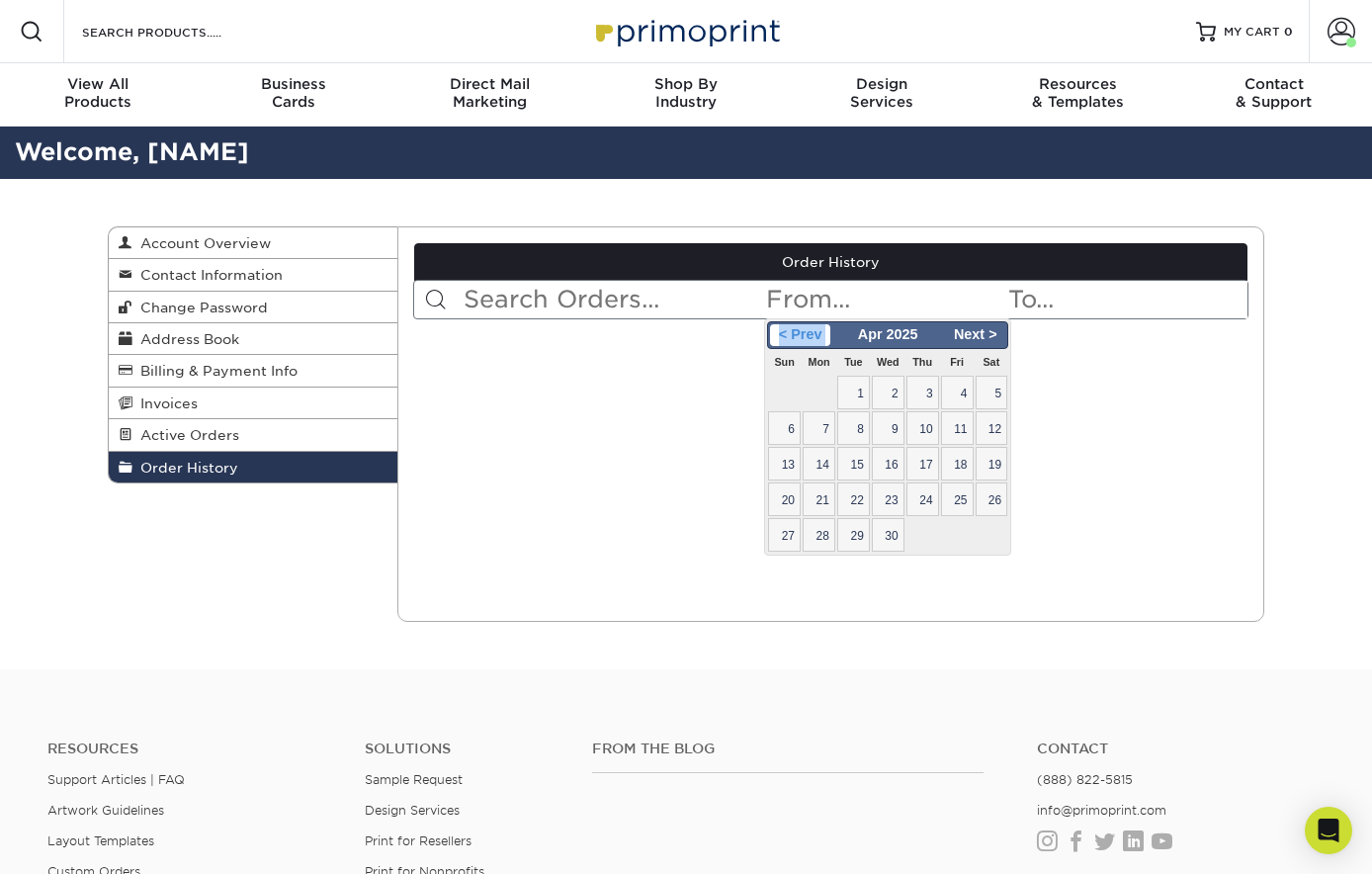 click on "< Prev" at bounding box center (800, 335) 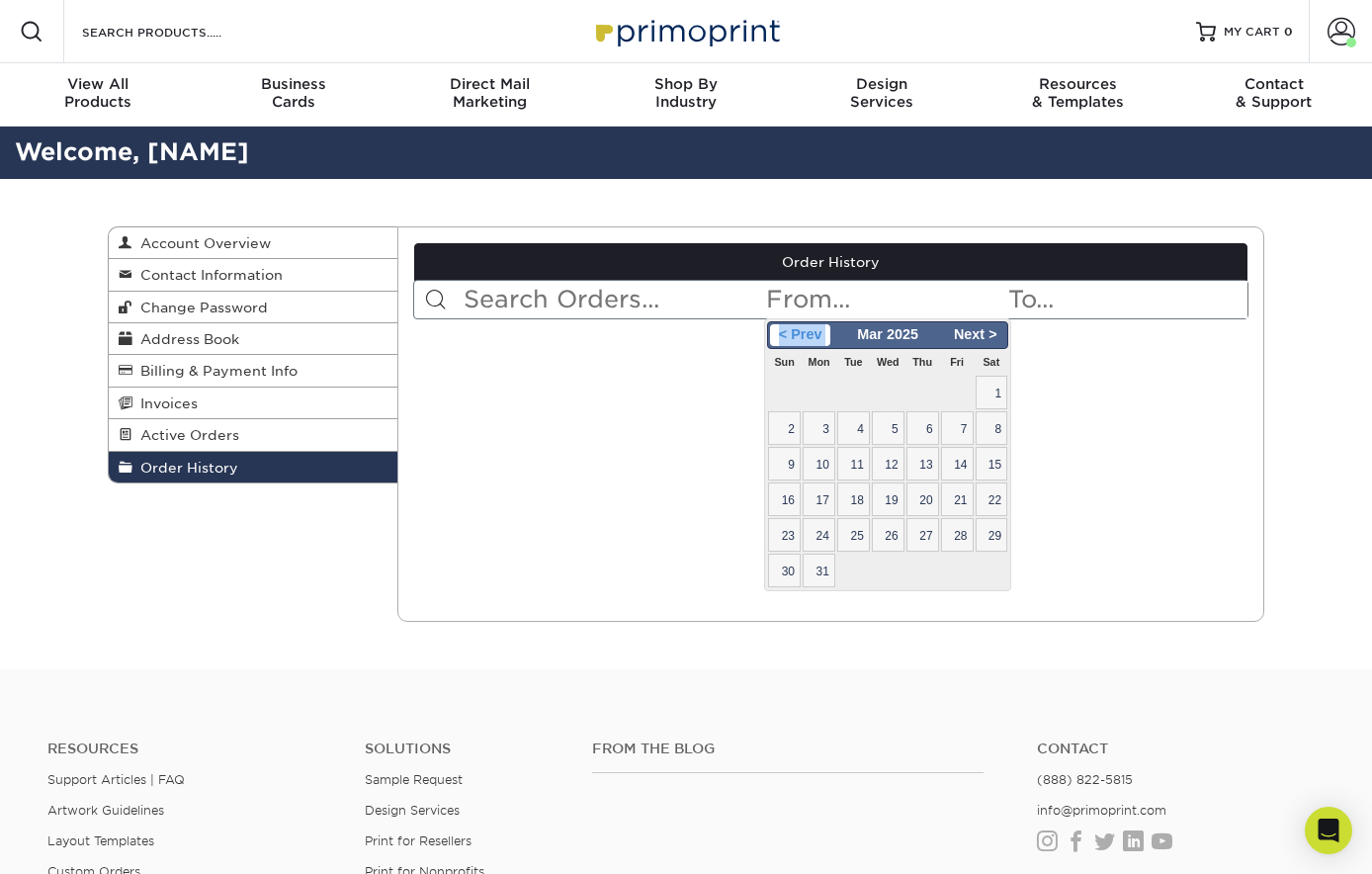 click on "< Prev" at bounding box center [800, 335] 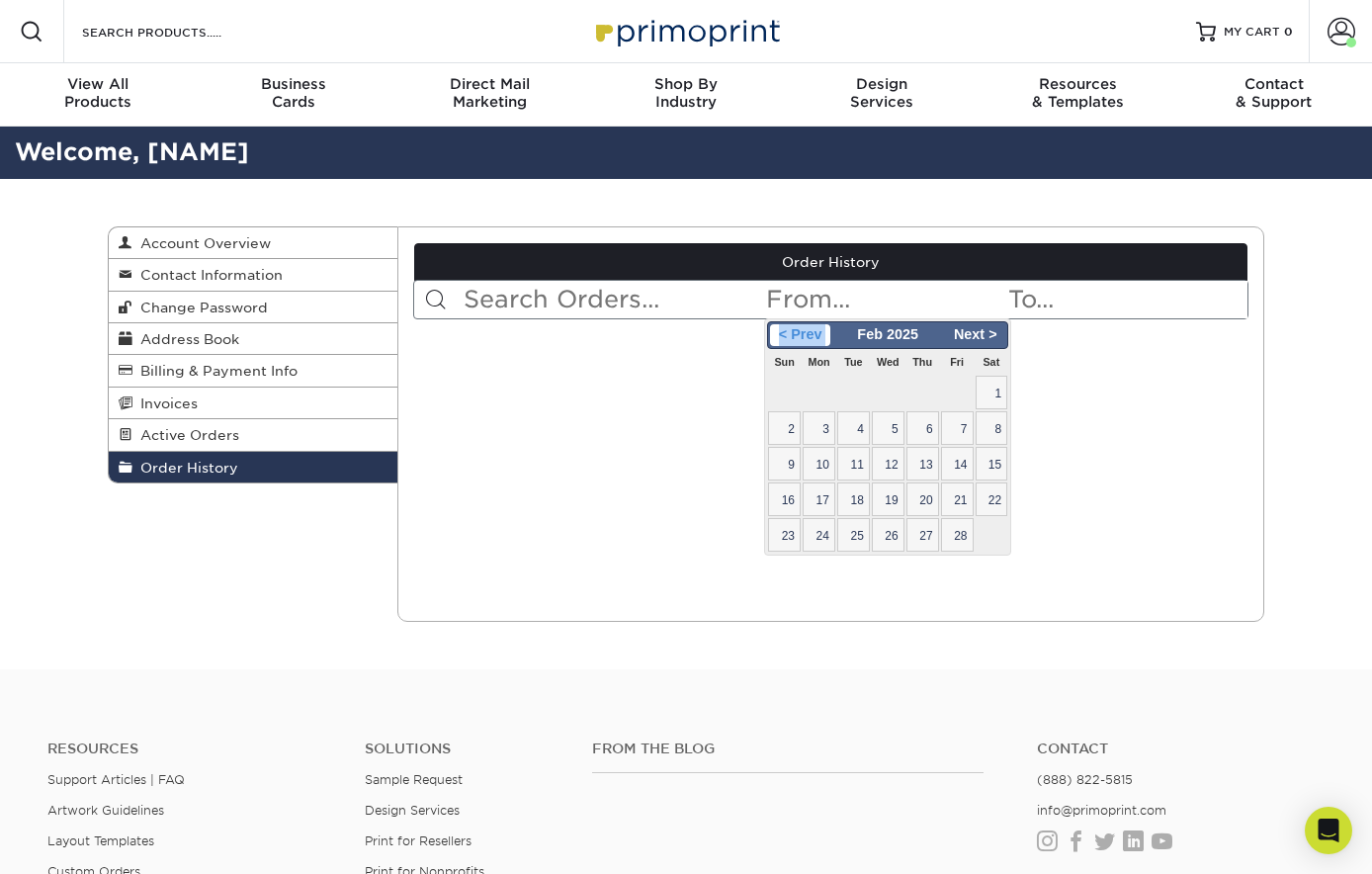 click on "< Prev" at bounding box center [800, 335] 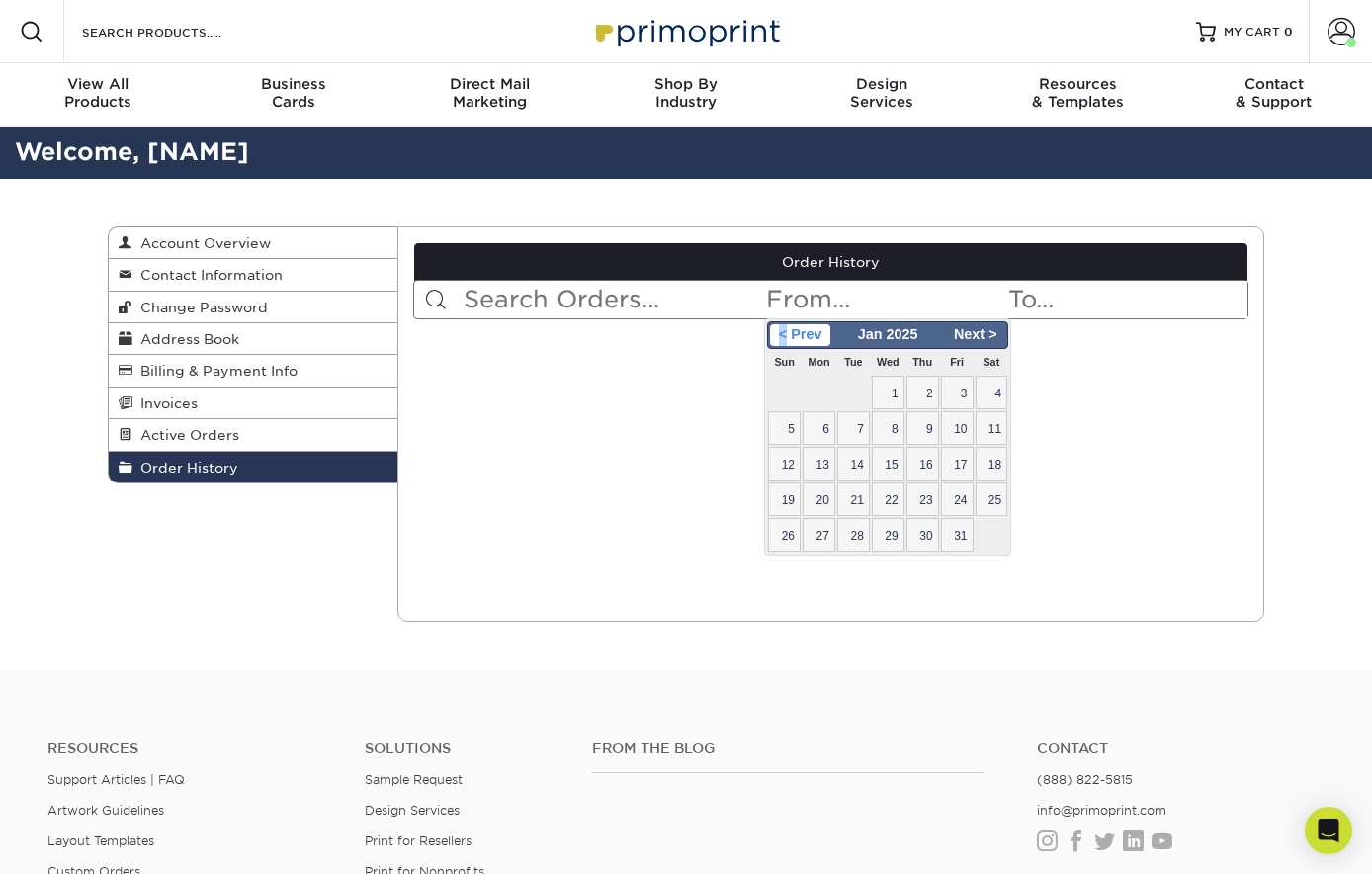 click on "< Prev" at bounding box center (800, 335) 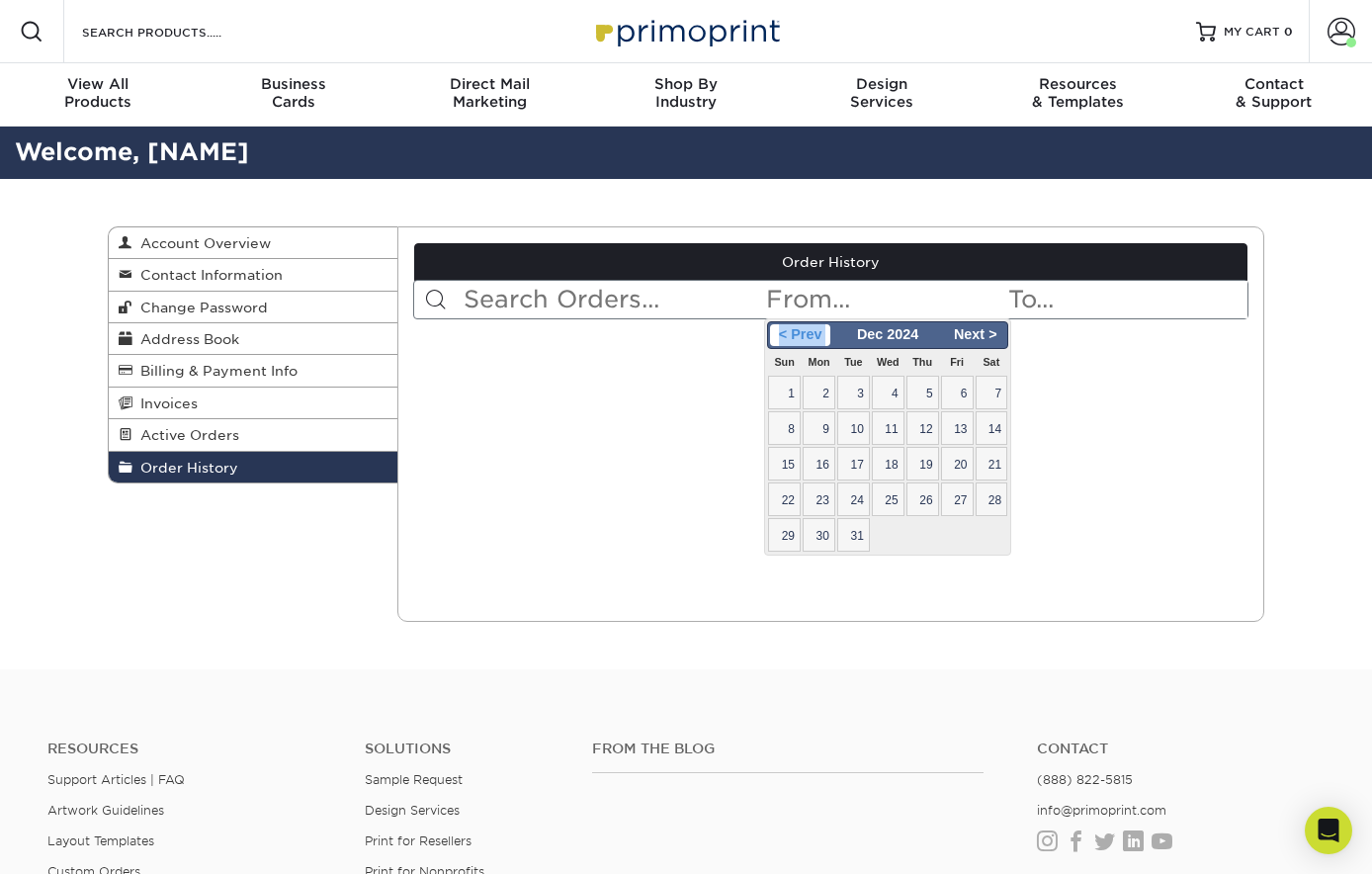 click on "< Prev" at bounding box center [800, 335] 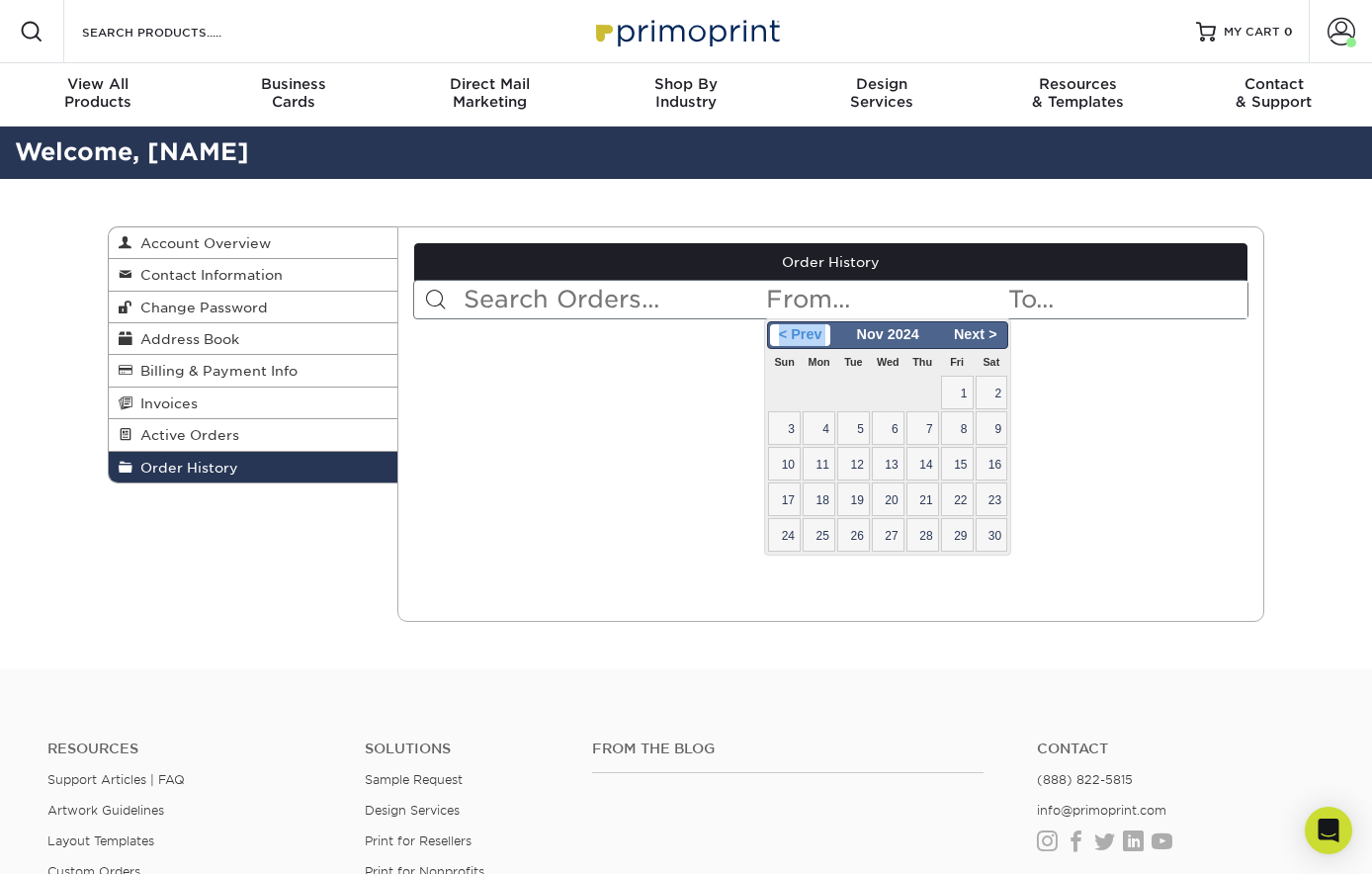 click on "< Prev" at bounding box center [800, 335] 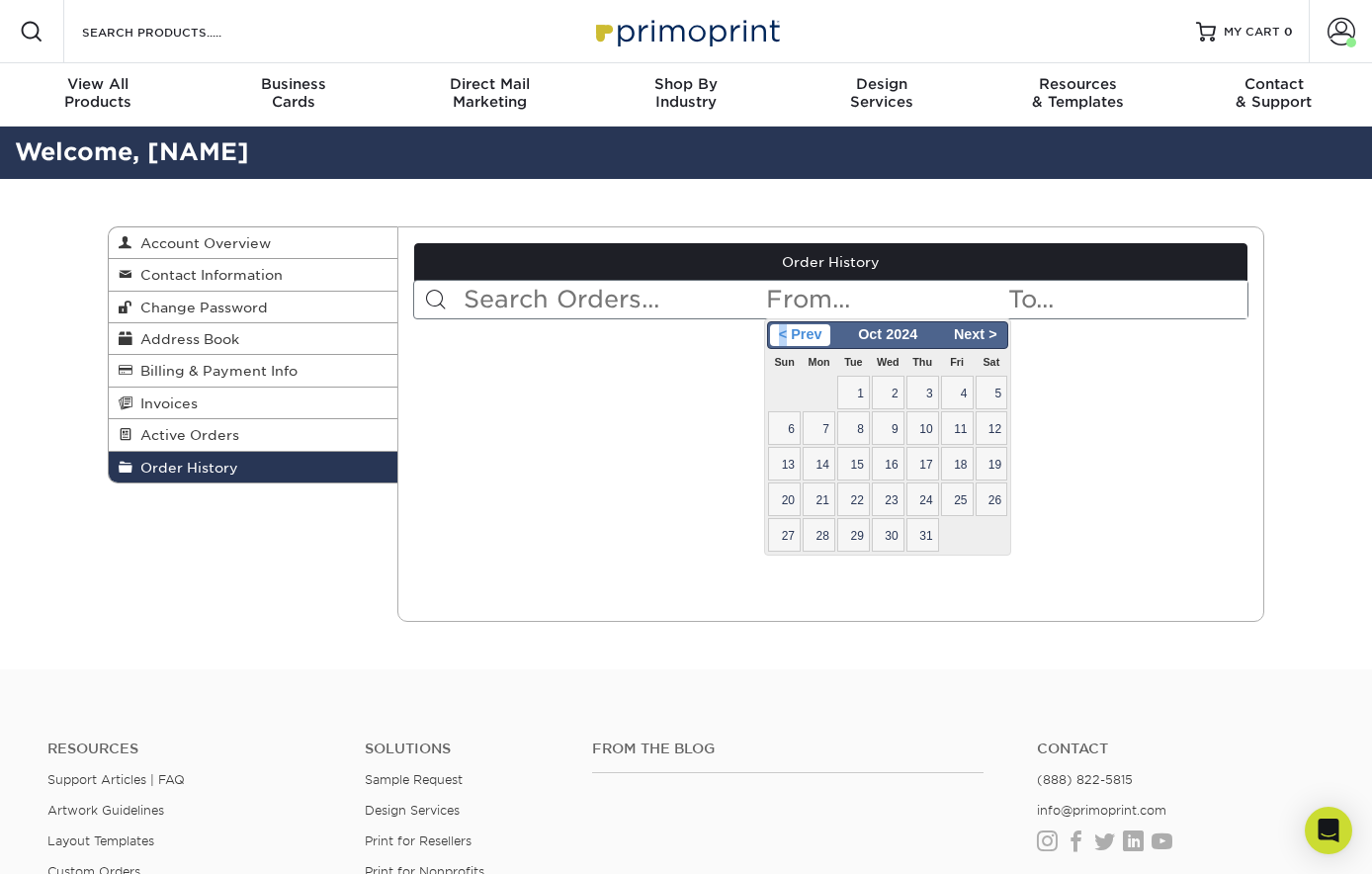 click on "< Prev" at bounding box center [800, 335] 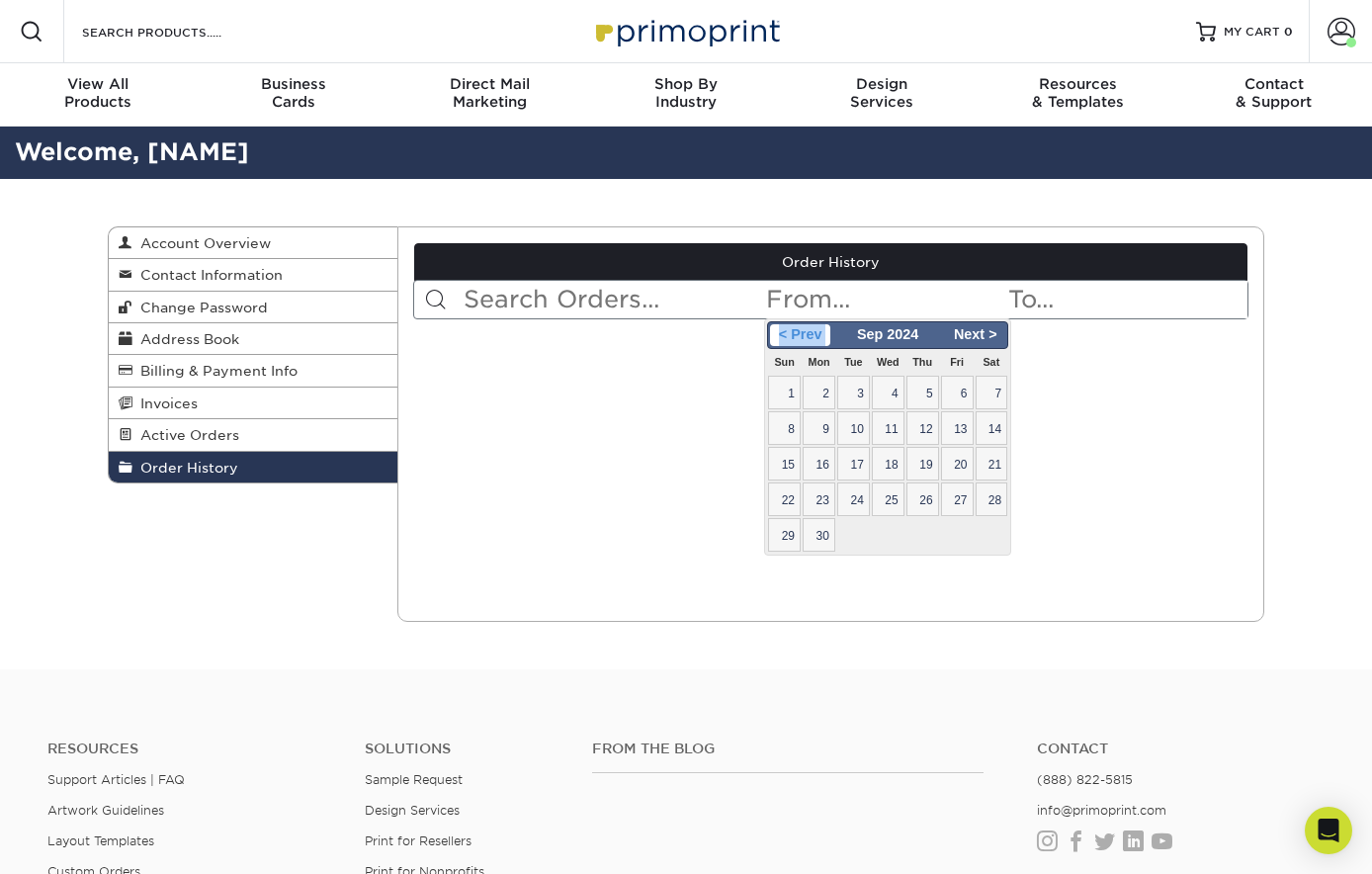 click on "< Prev" at bounding box center (800, 335) 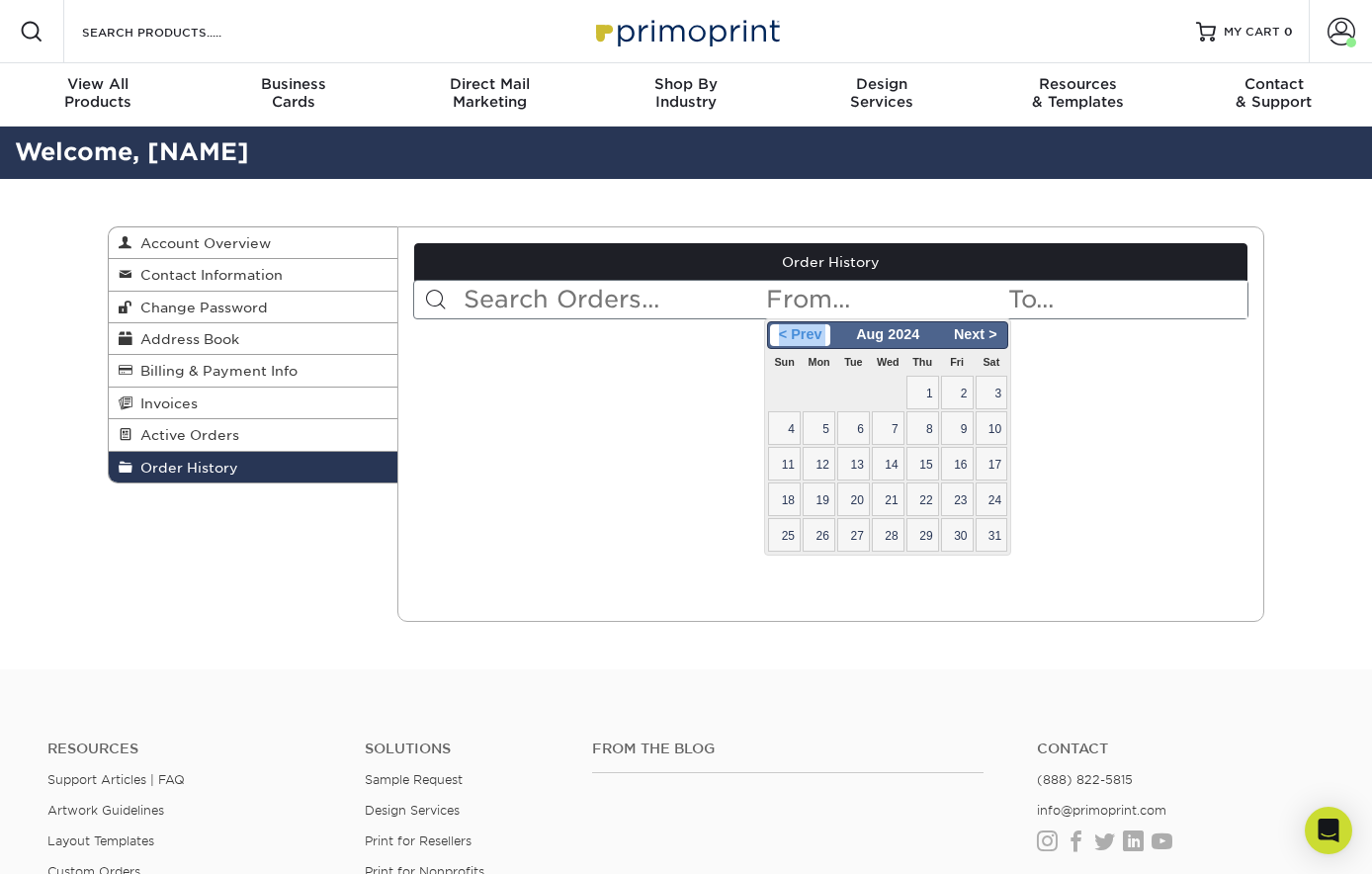 click on "< Prev" at bounding box center [800, 335] 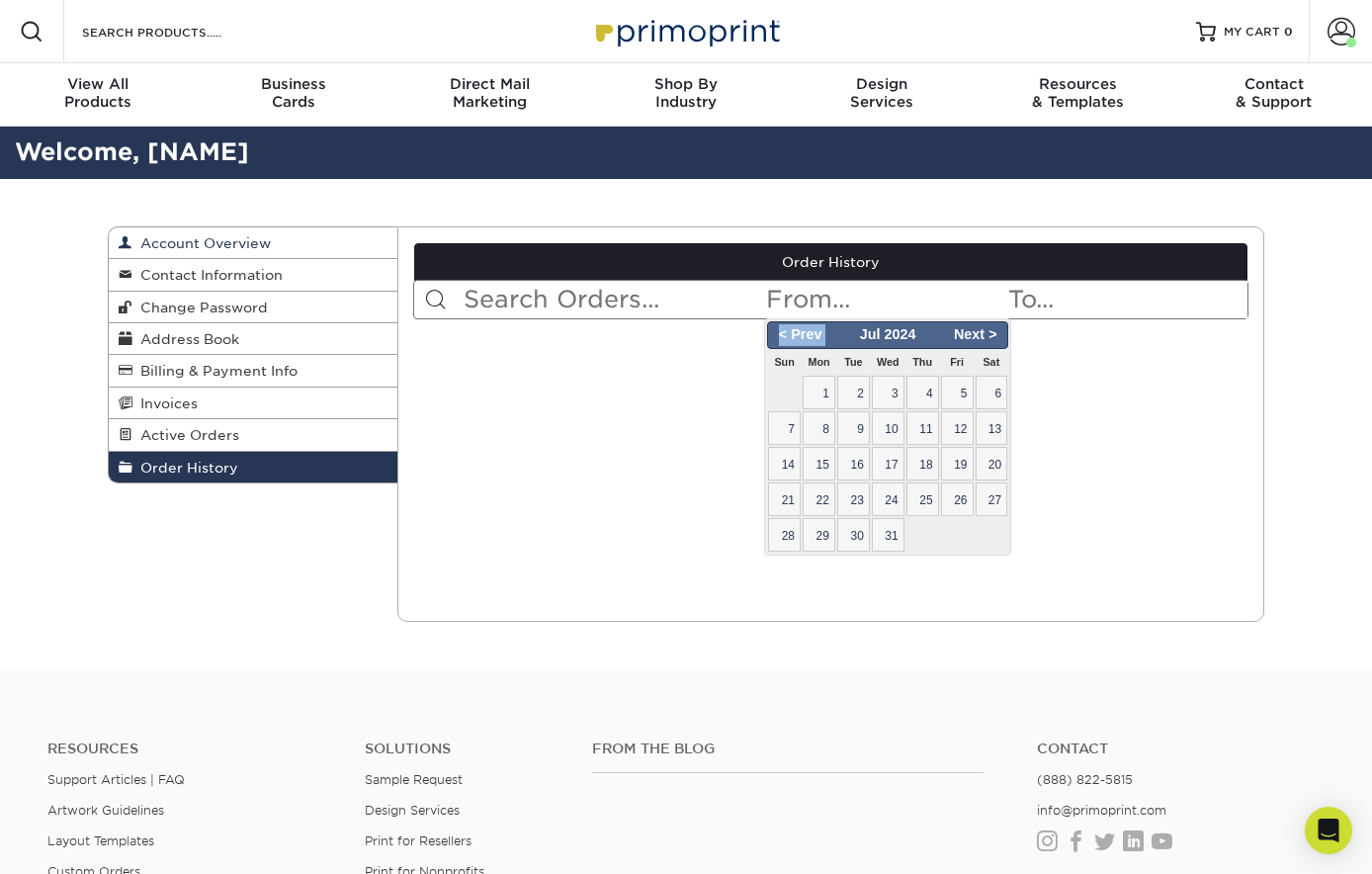 click on "Account Overview" at bounding box center [202, 243] 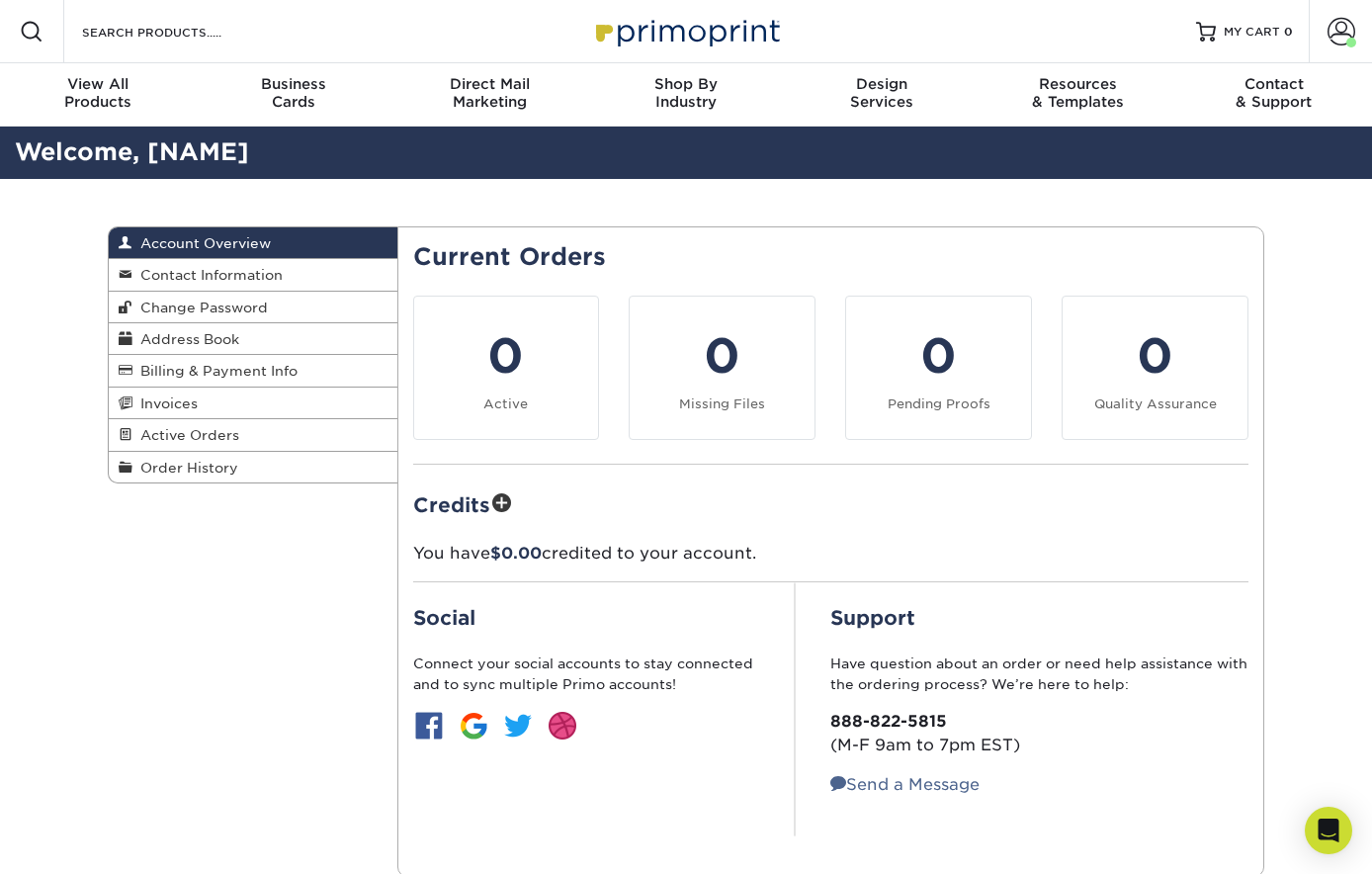 scroll, scrollTop: 0, scrollLeft: 0, axis: both 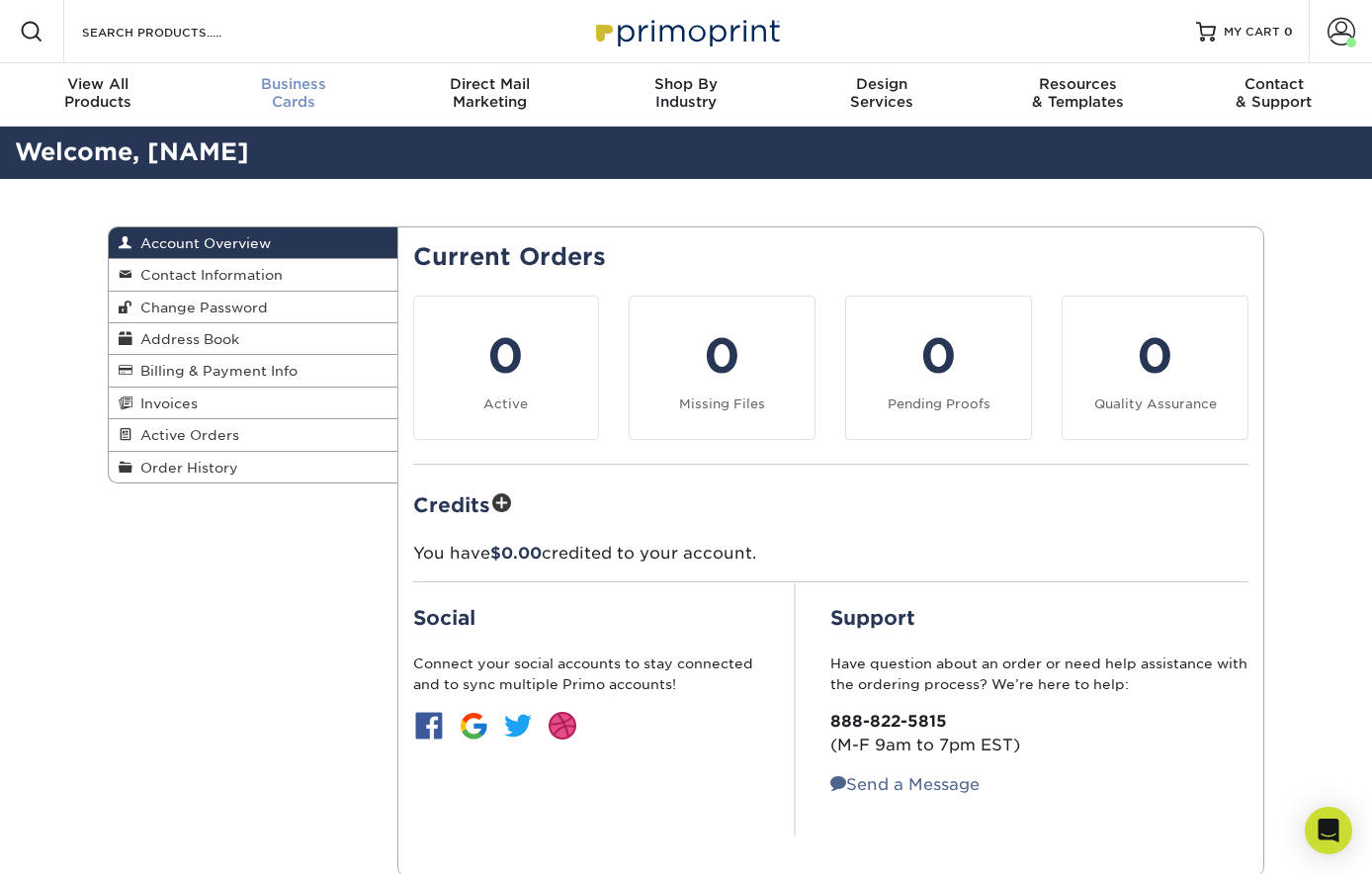 click on "Business  Cards" at bounding box center (294, 95) 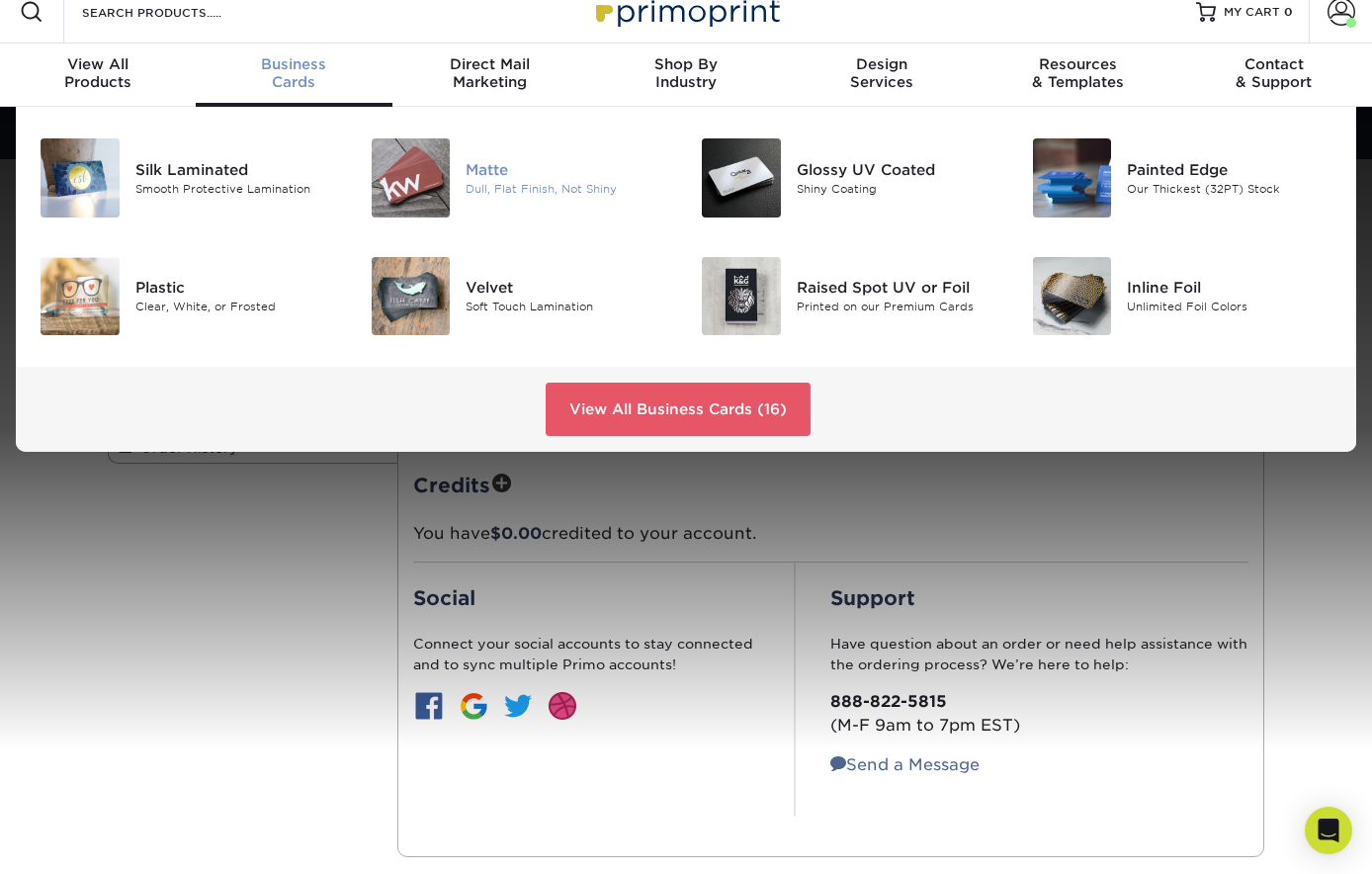 scroll, scrollTop: 20, scrollLeft: 0, axis: vertical 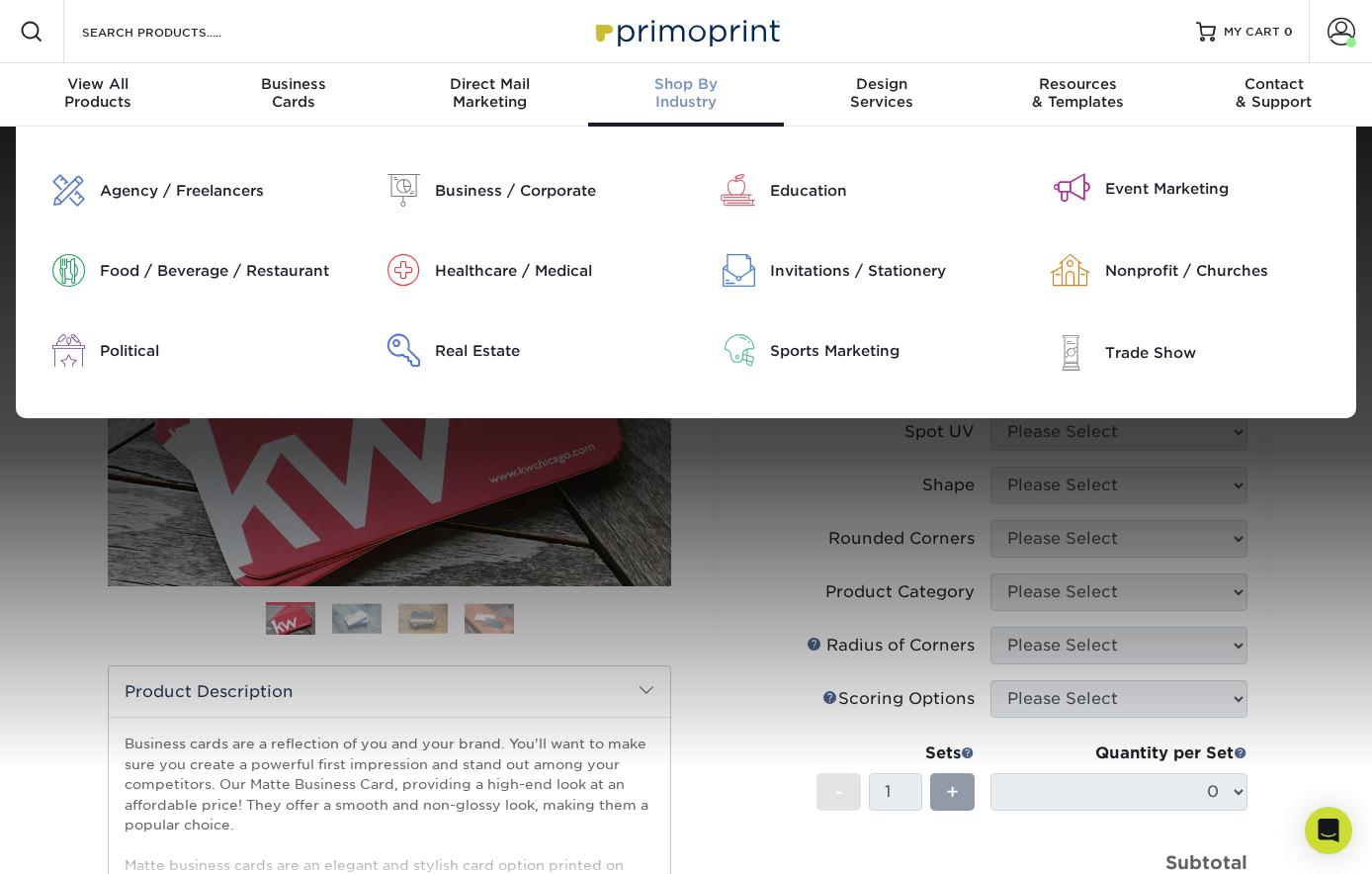 click on "Shop By" at bounding box center (686, 84) 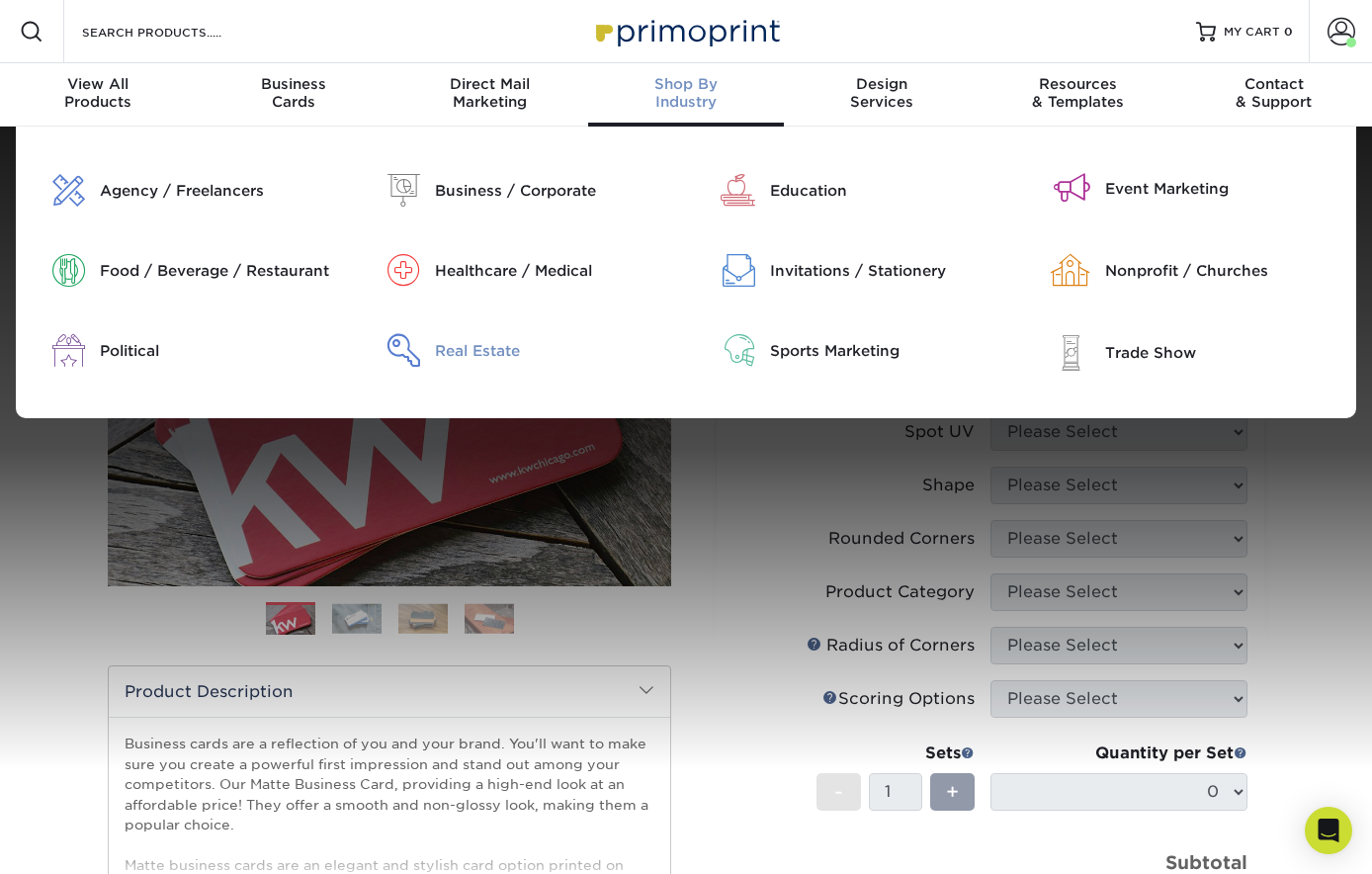 click on "Real Estate" at bounding box center (553, 351) 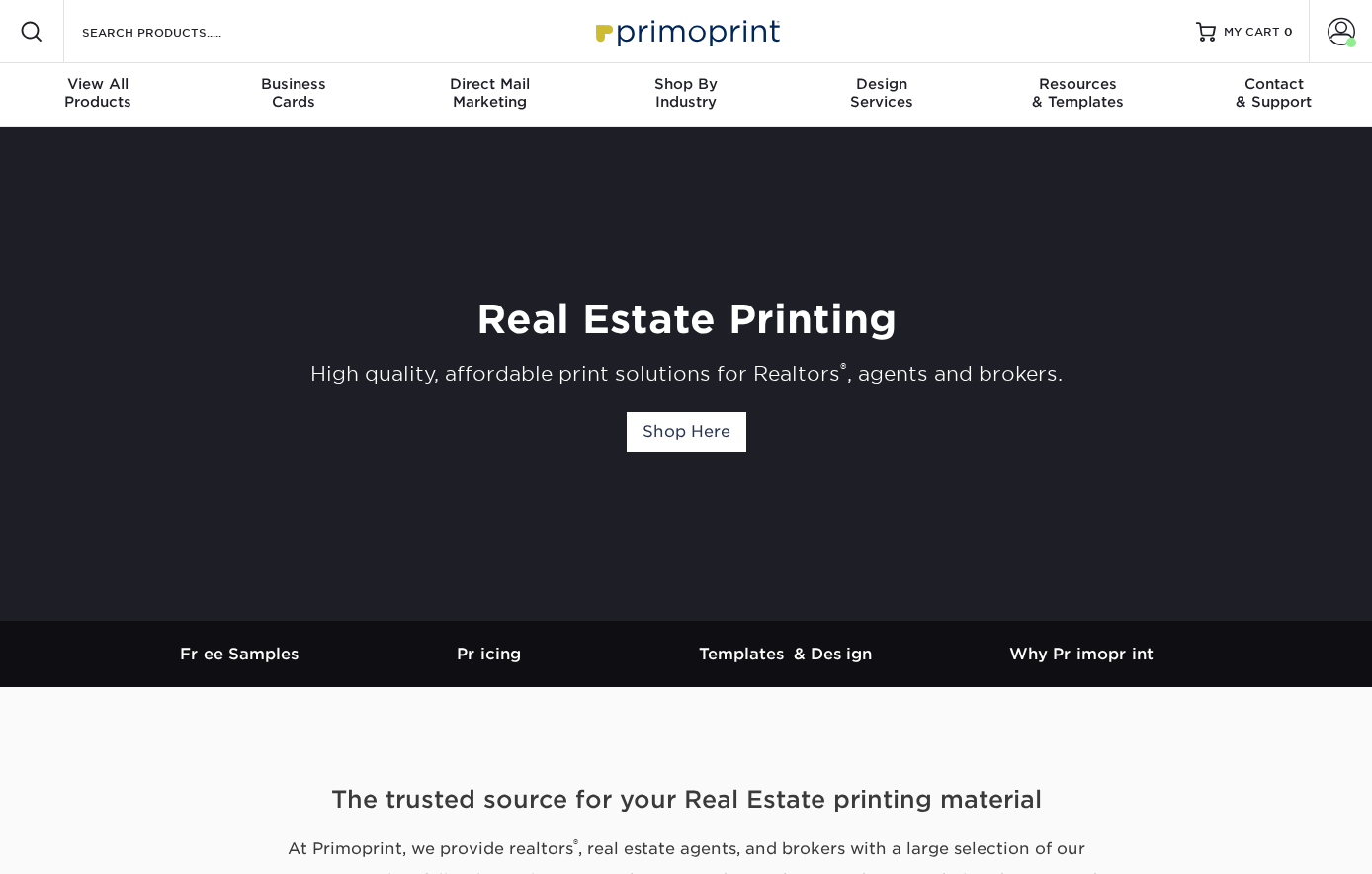 scroll, scrollTop: 0, scrollLeft: 0, axis: both 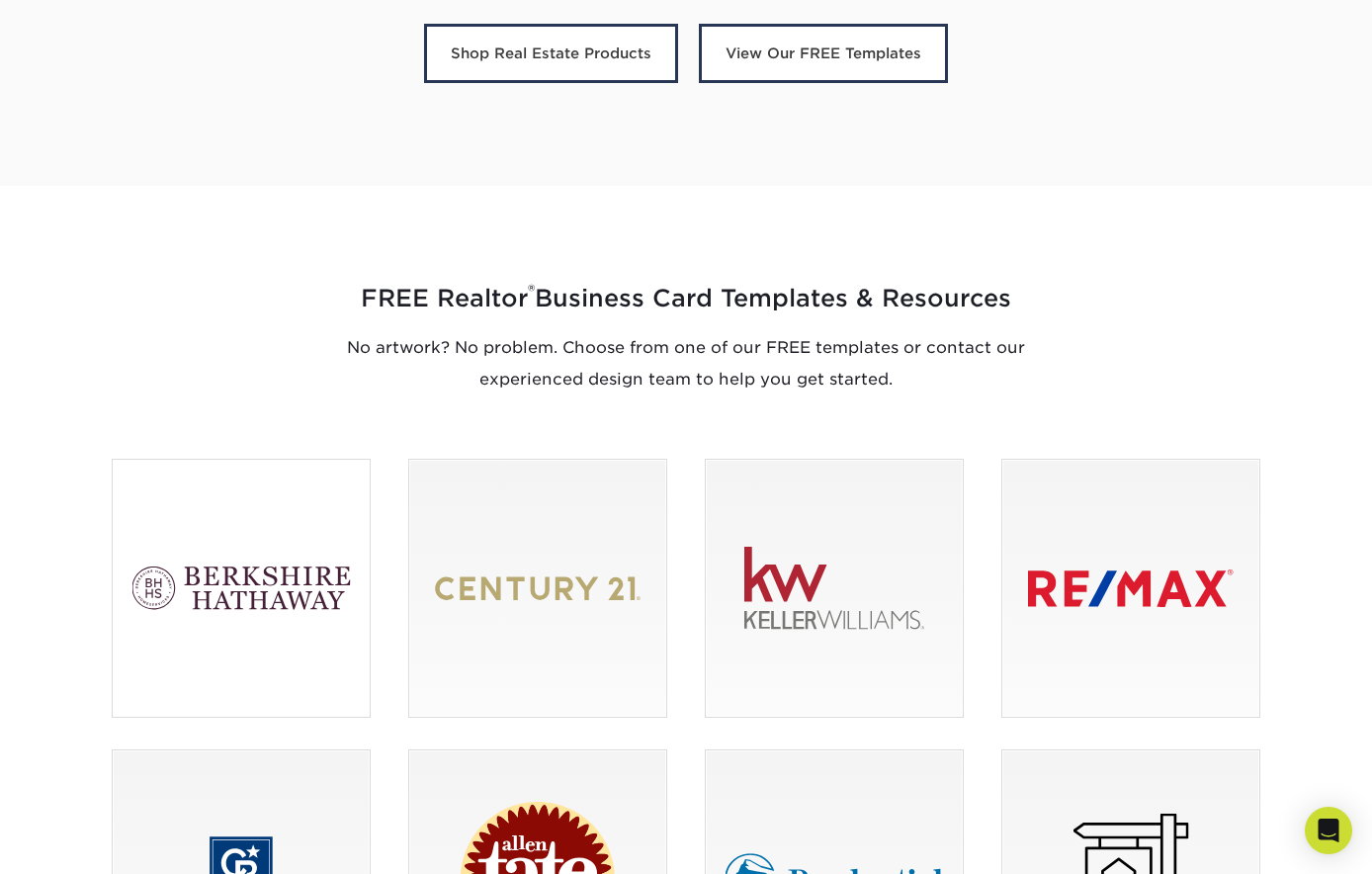 click at bounding box center (241, 588) 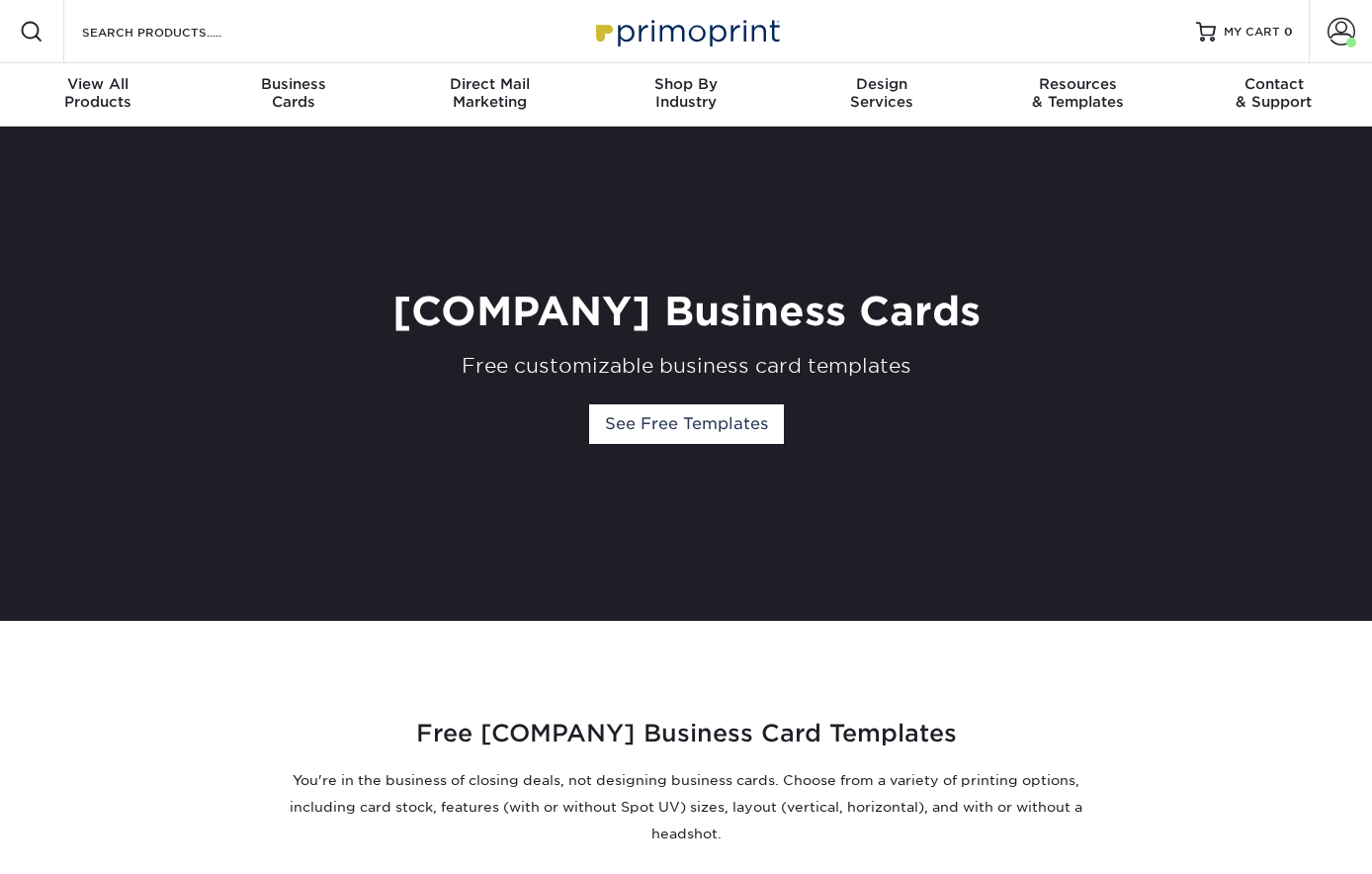scroll, scrollTop: 0, scrollLeft: 0, axis: both 